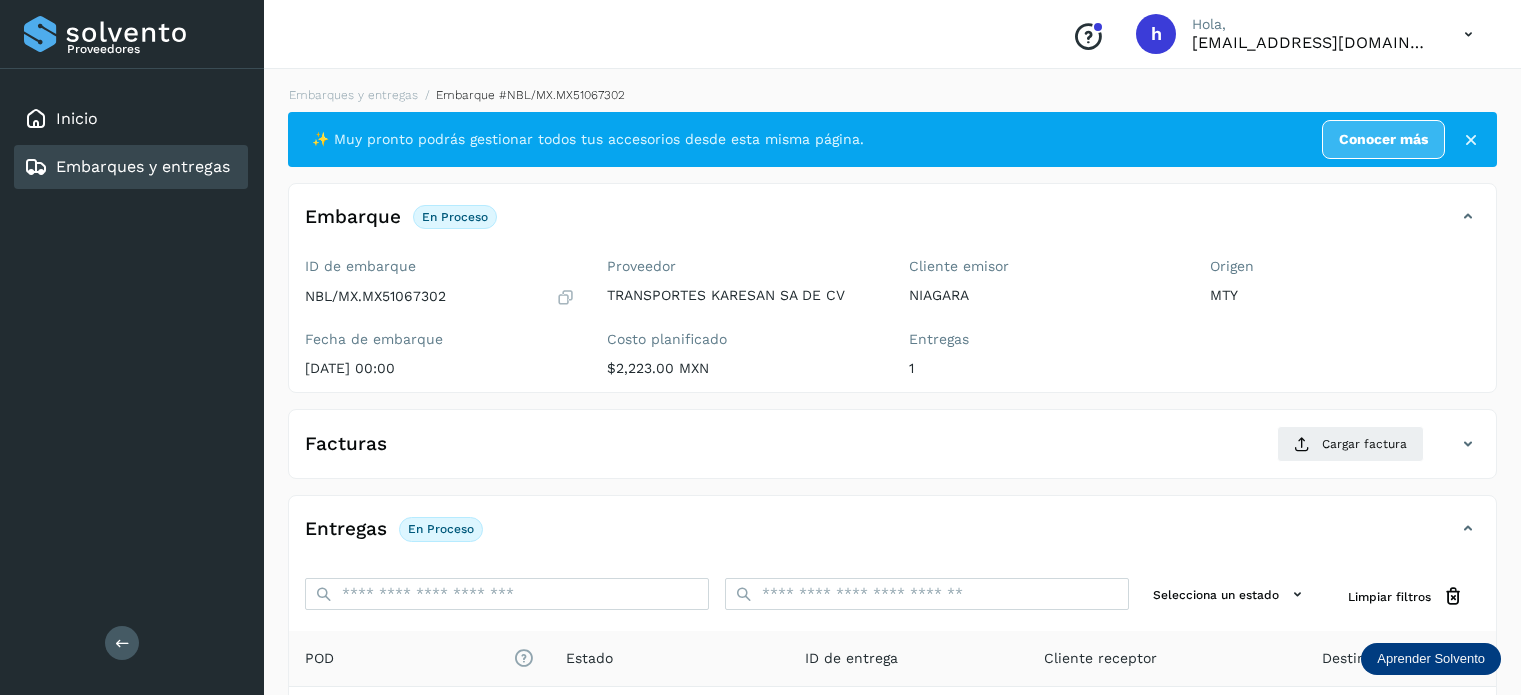 scroll, scrollTop: 0, scrollLeft: 0, axis: both 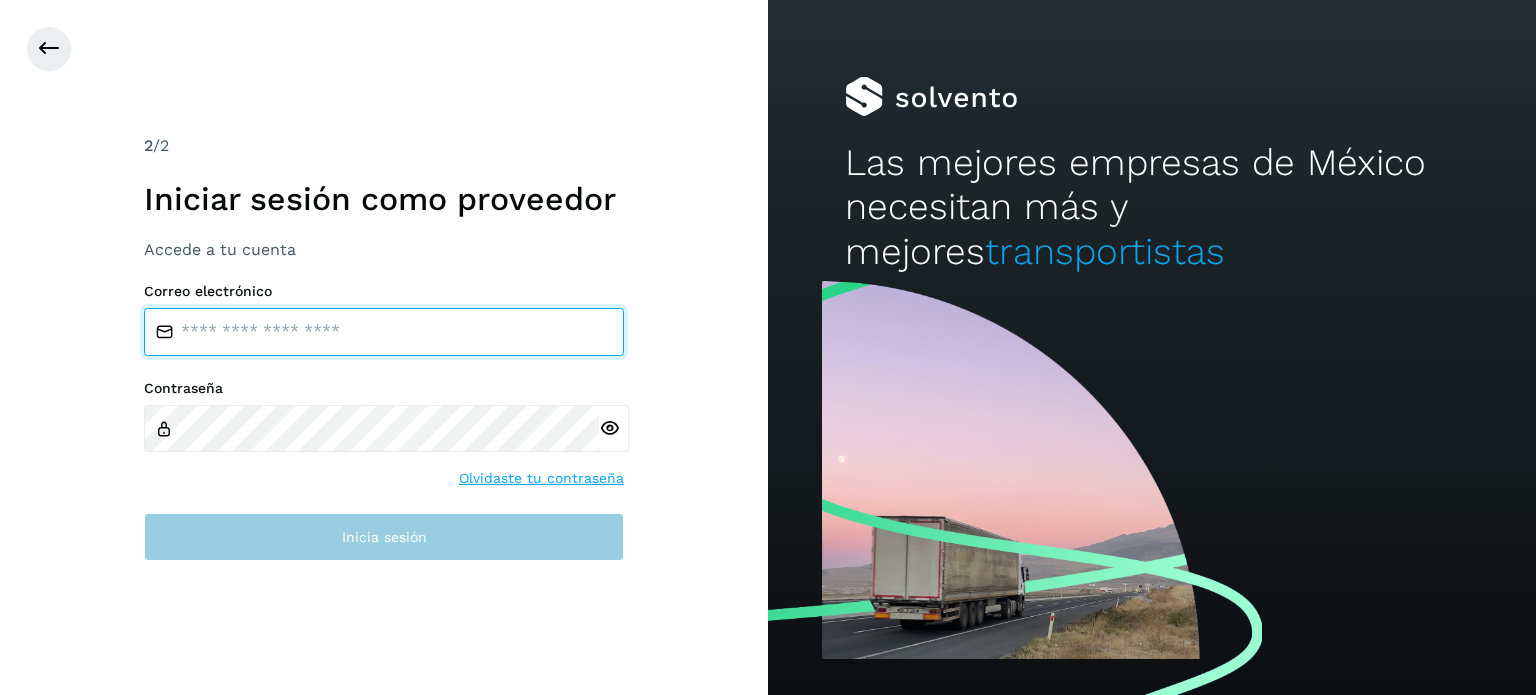 type on "**********" 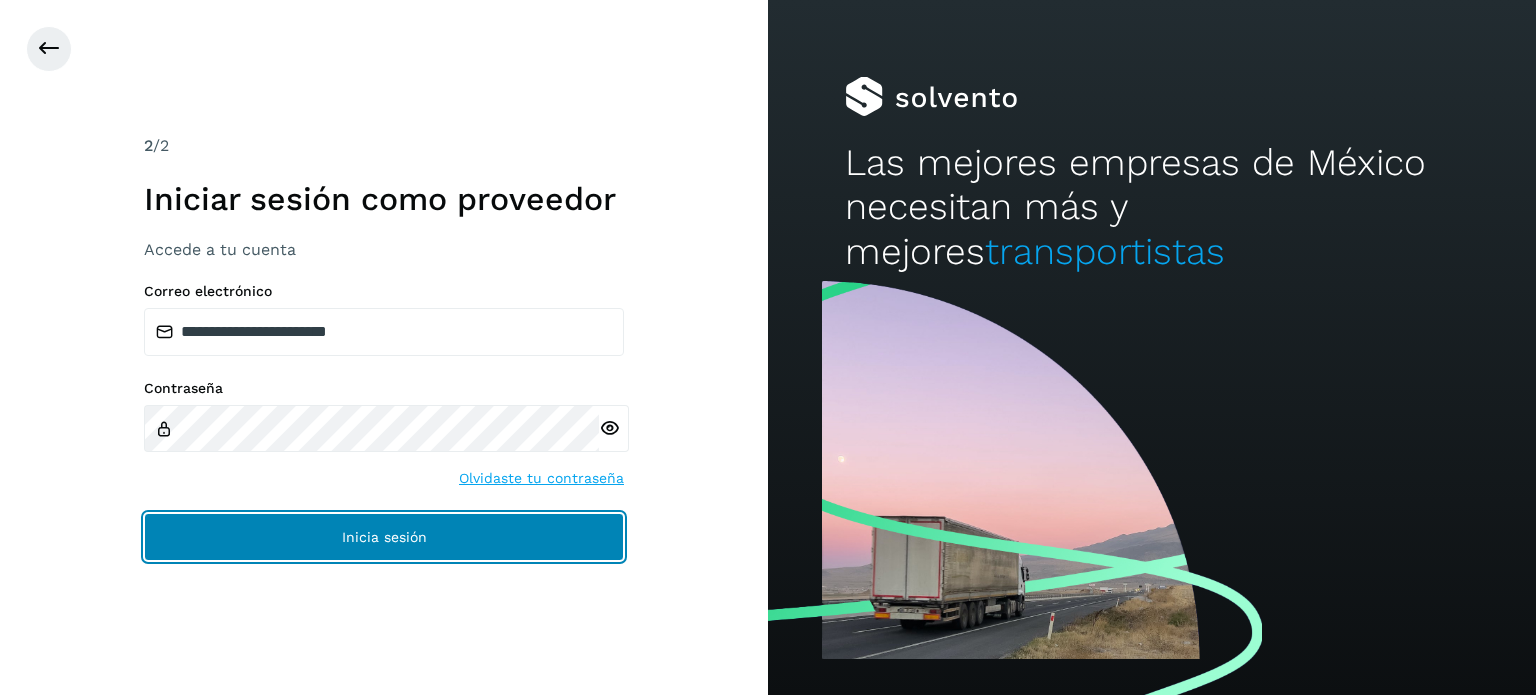 click on "Inicia sesión" 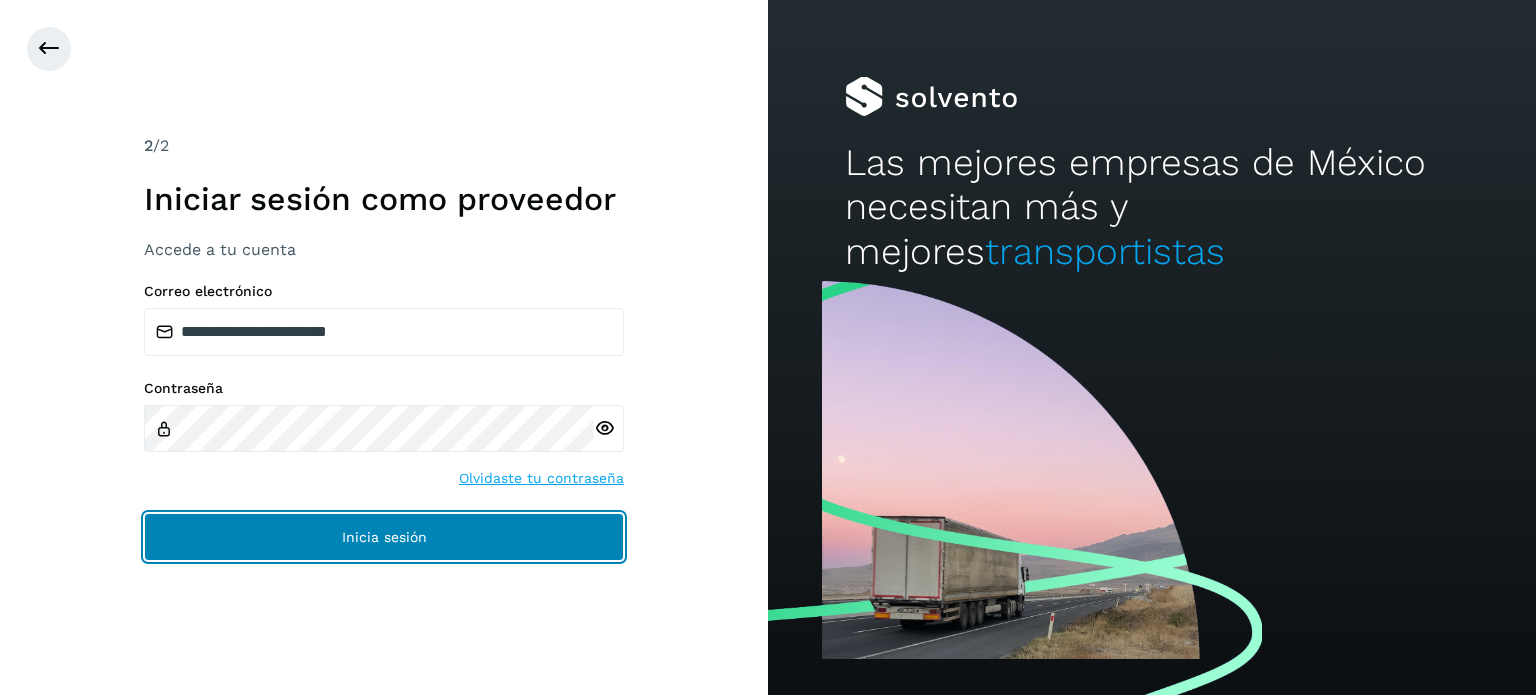 click on "Inicia sesión" 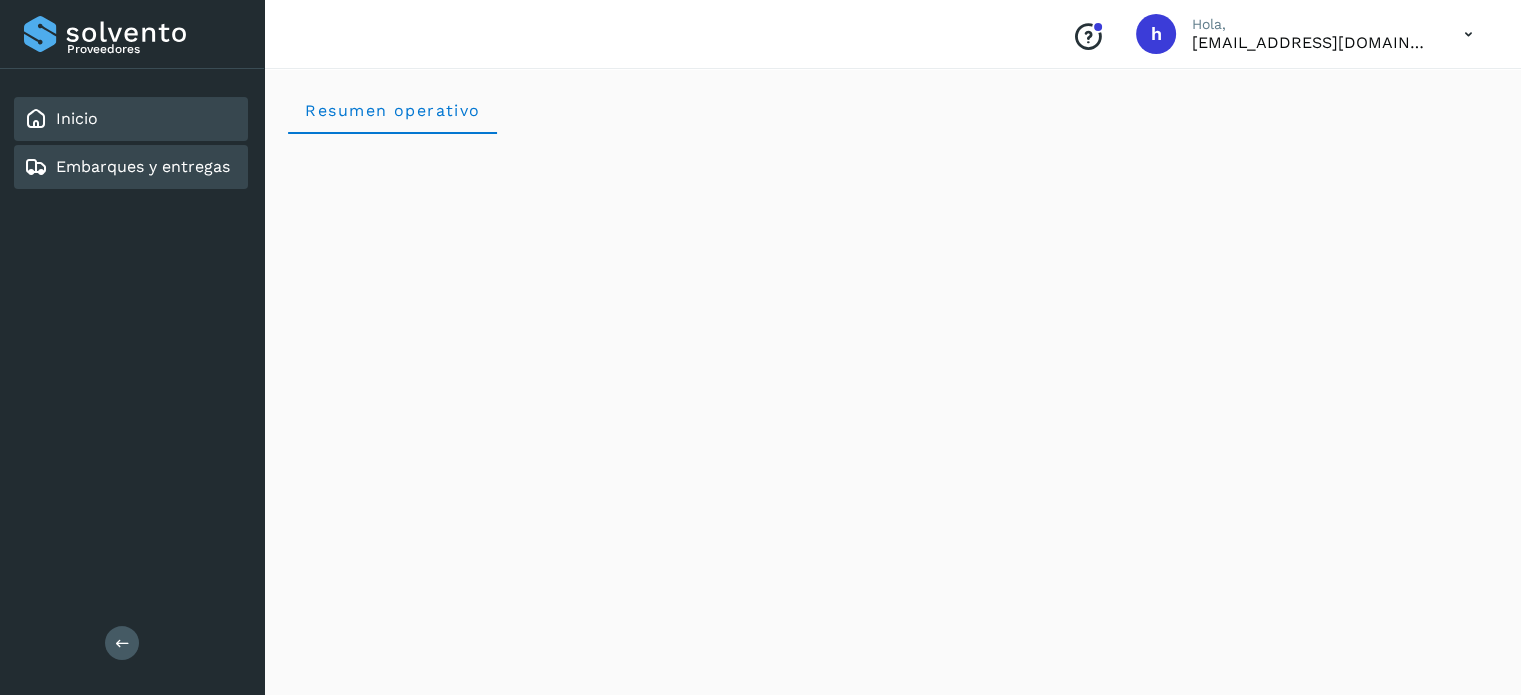 click on "Embarques y entregas" at bounding box center [143, 166] 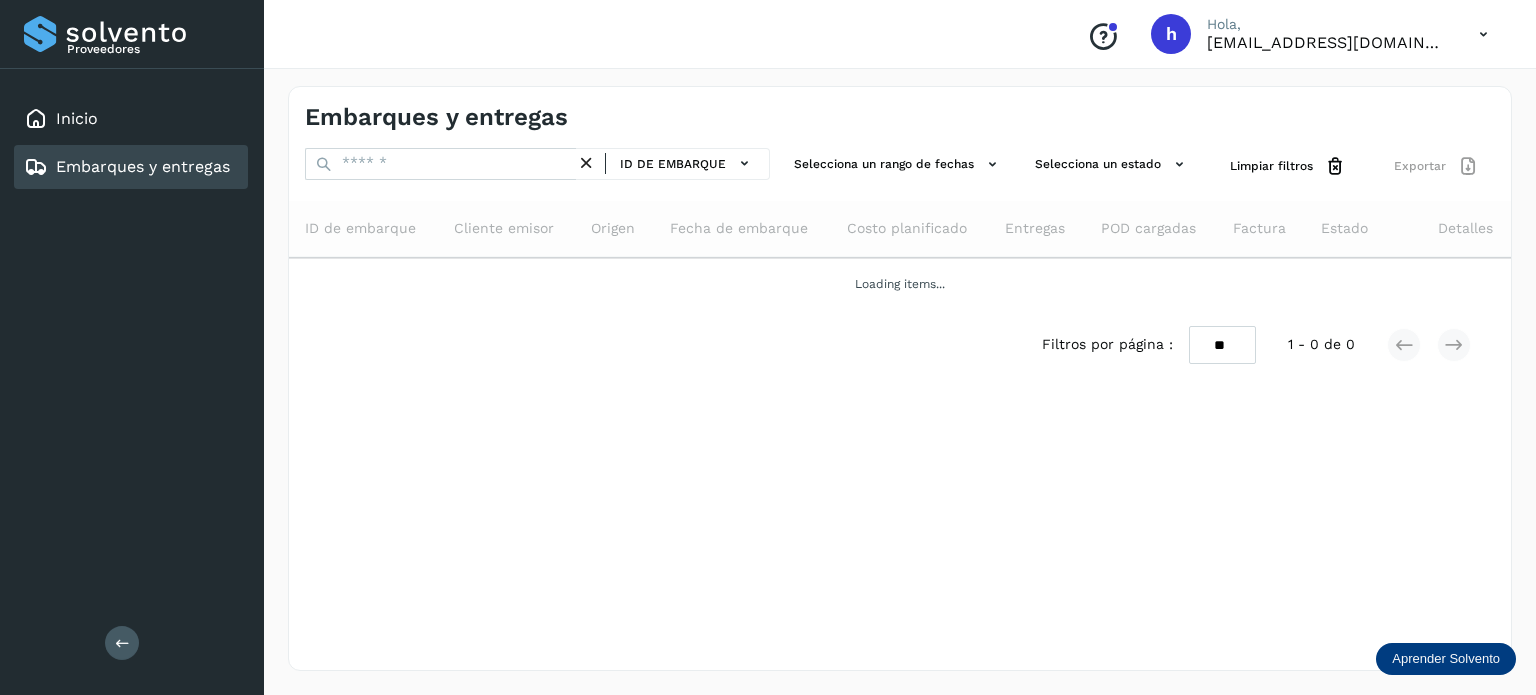 click on "Embarques y entregas" at bounding box center [900, 109] 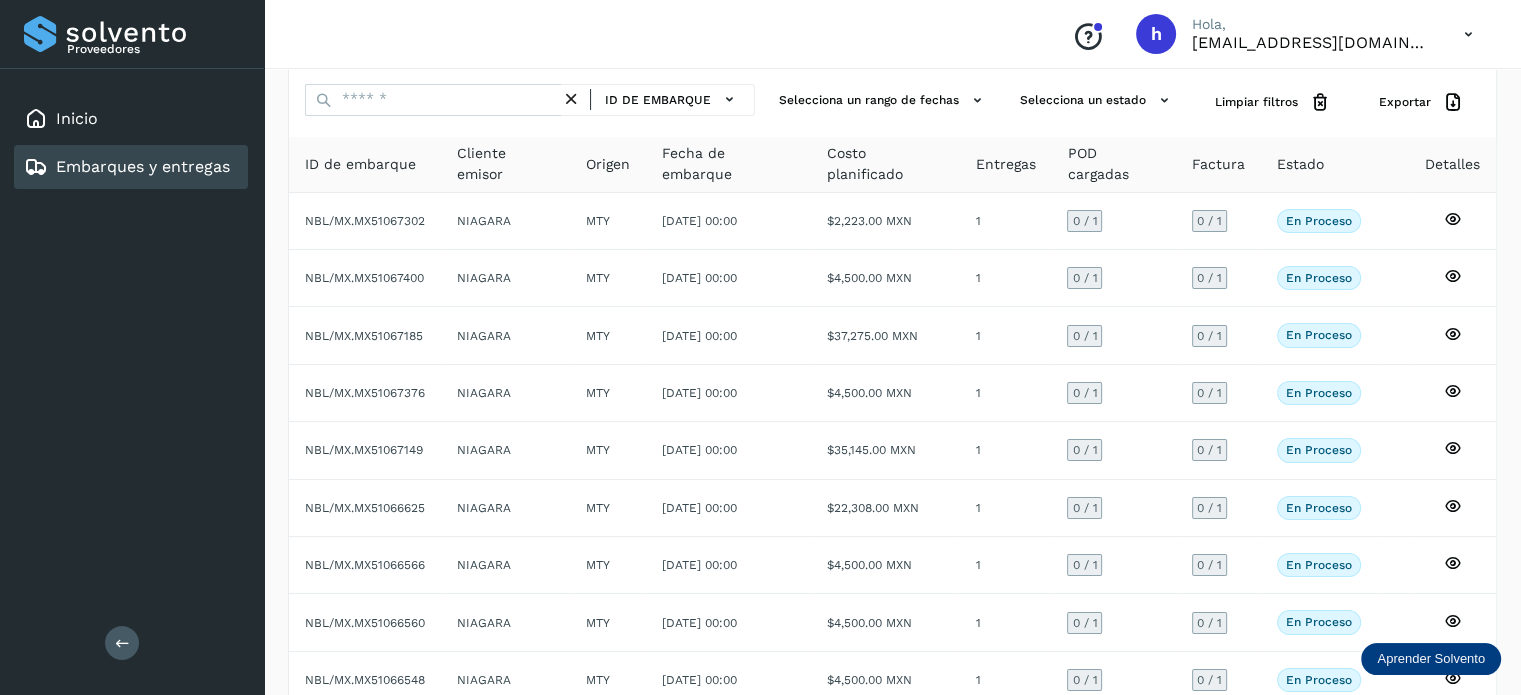 scroll, scrollTop: 66, scrollLeft: 0, axis: vertical 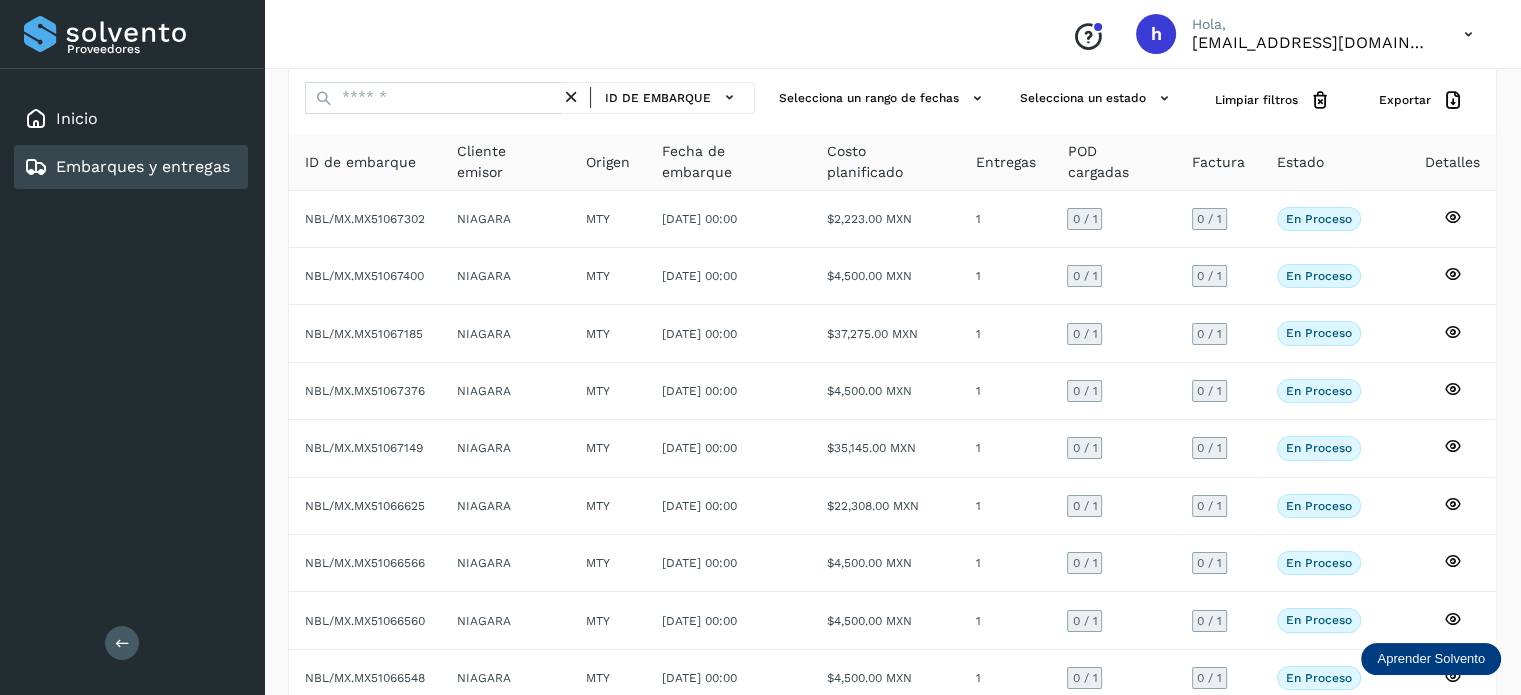 click on "Conoce nuestros beneficios
h Hola, hpichardo@karesan.com.mx" at bounding box center [892, 34] 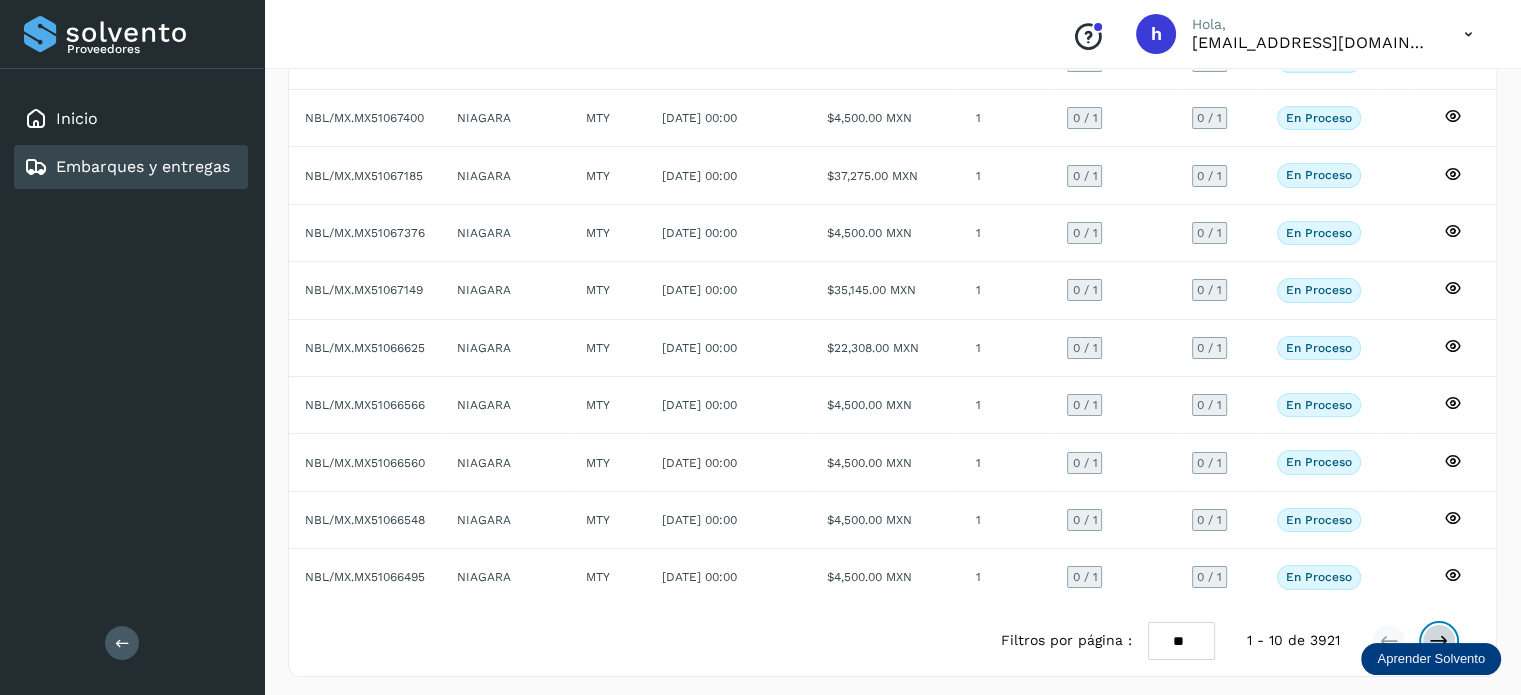 click at bounding box center (1439, 641) 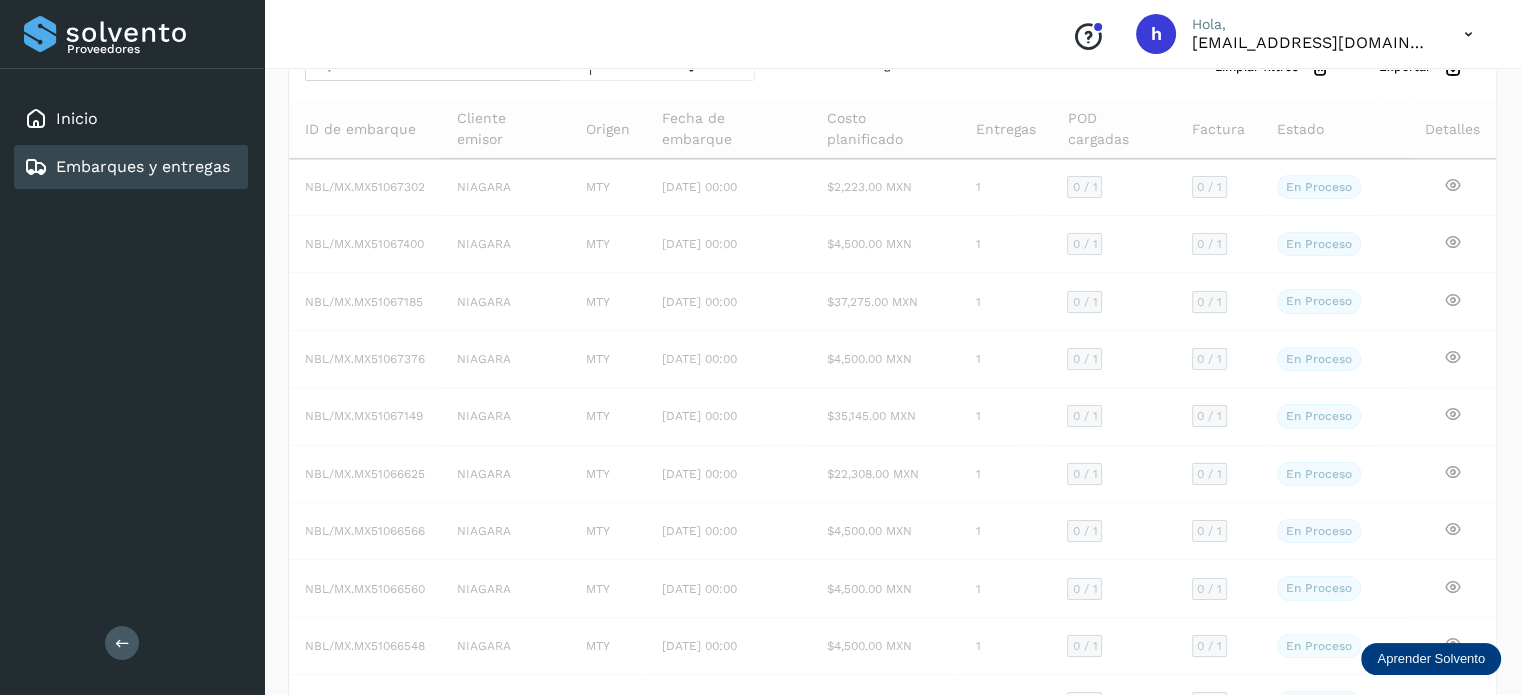 scroll, scrollTop: 114, scrollLeft: 0, axis: vertical 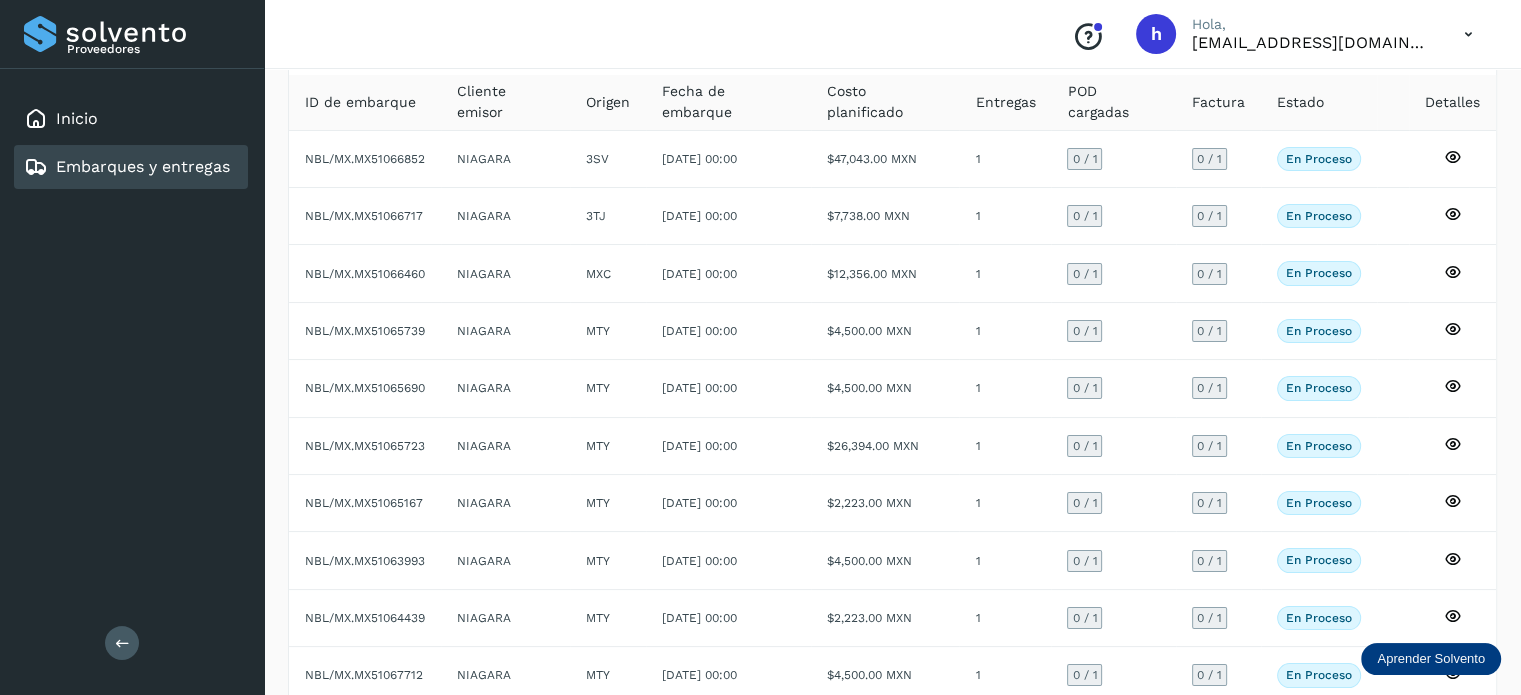 type 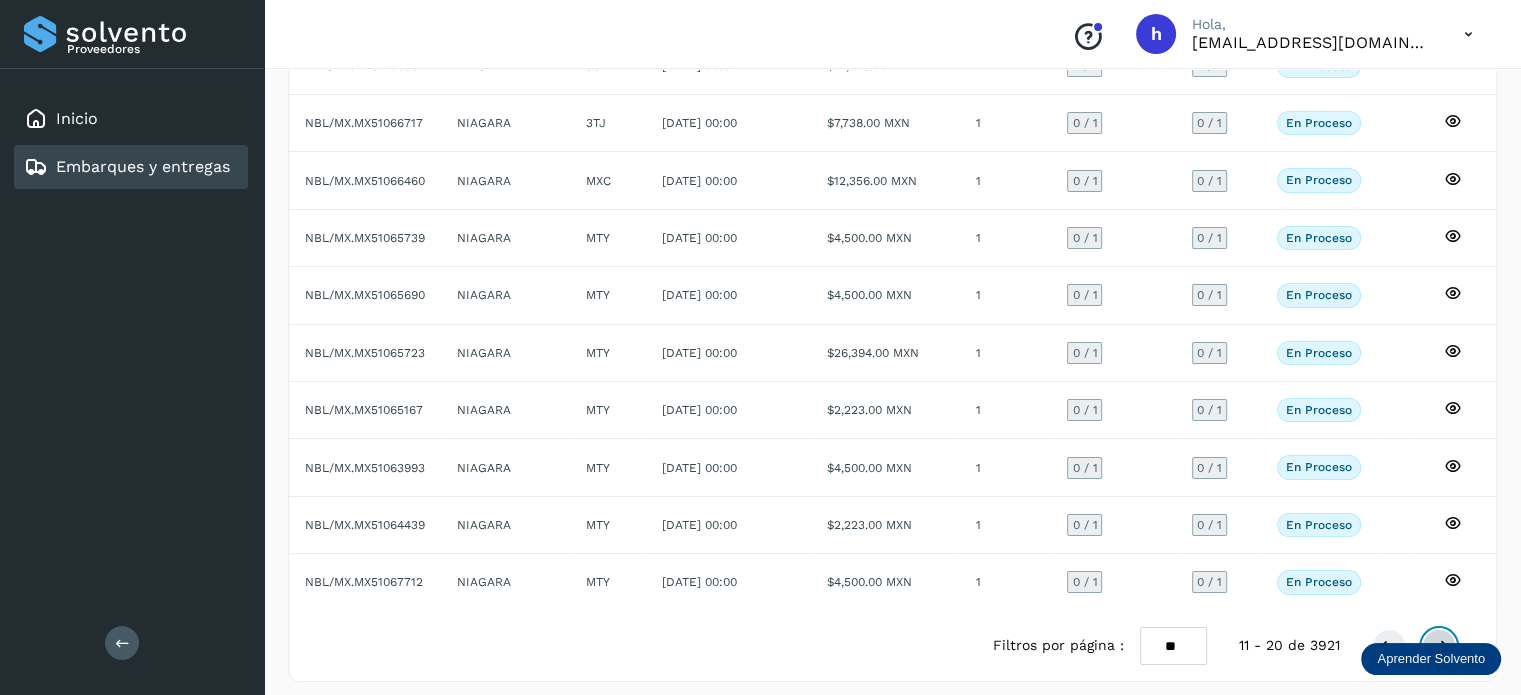 scroll, scrollTop: 224, scrollLeft: 0, axis: vertical 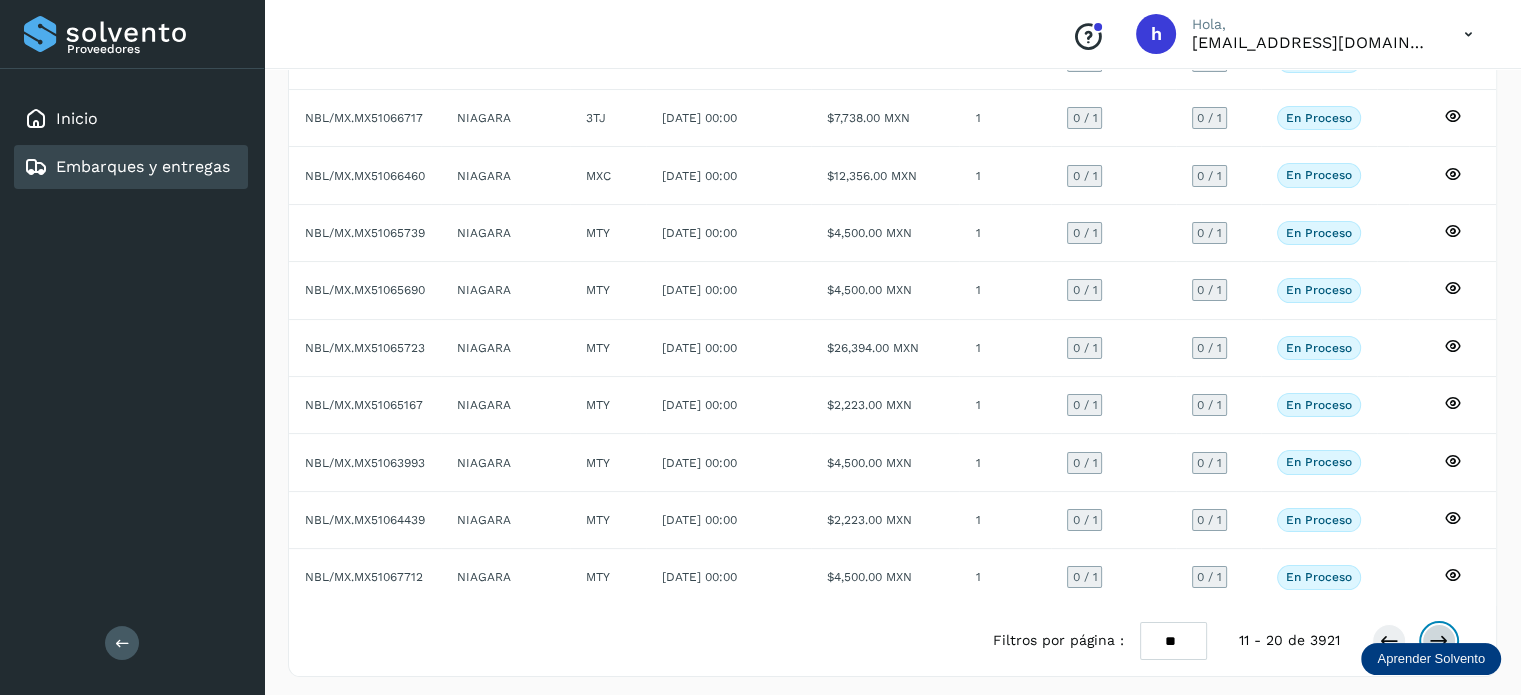 click at bounding box center (1439, 641) 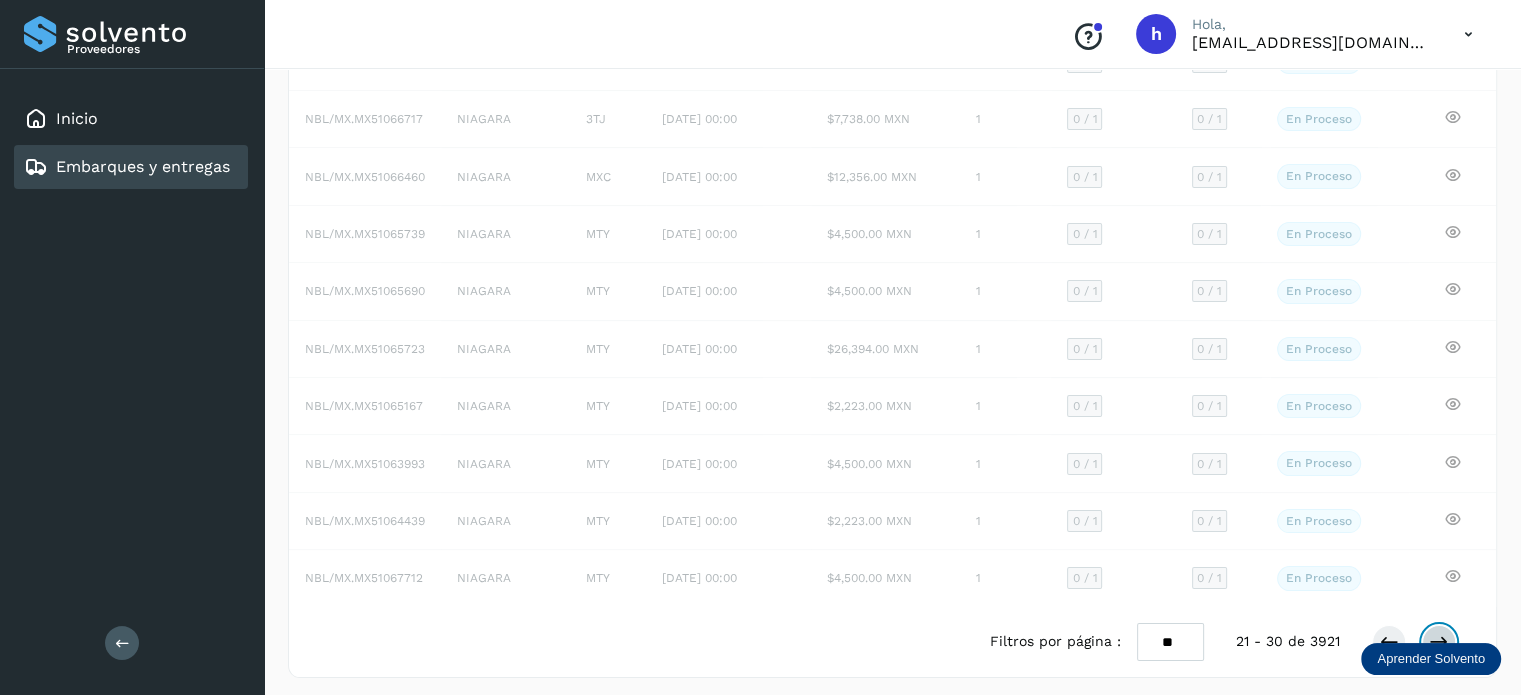 scroll, scrollTop: 0, scrollLeft: 0, axis: both 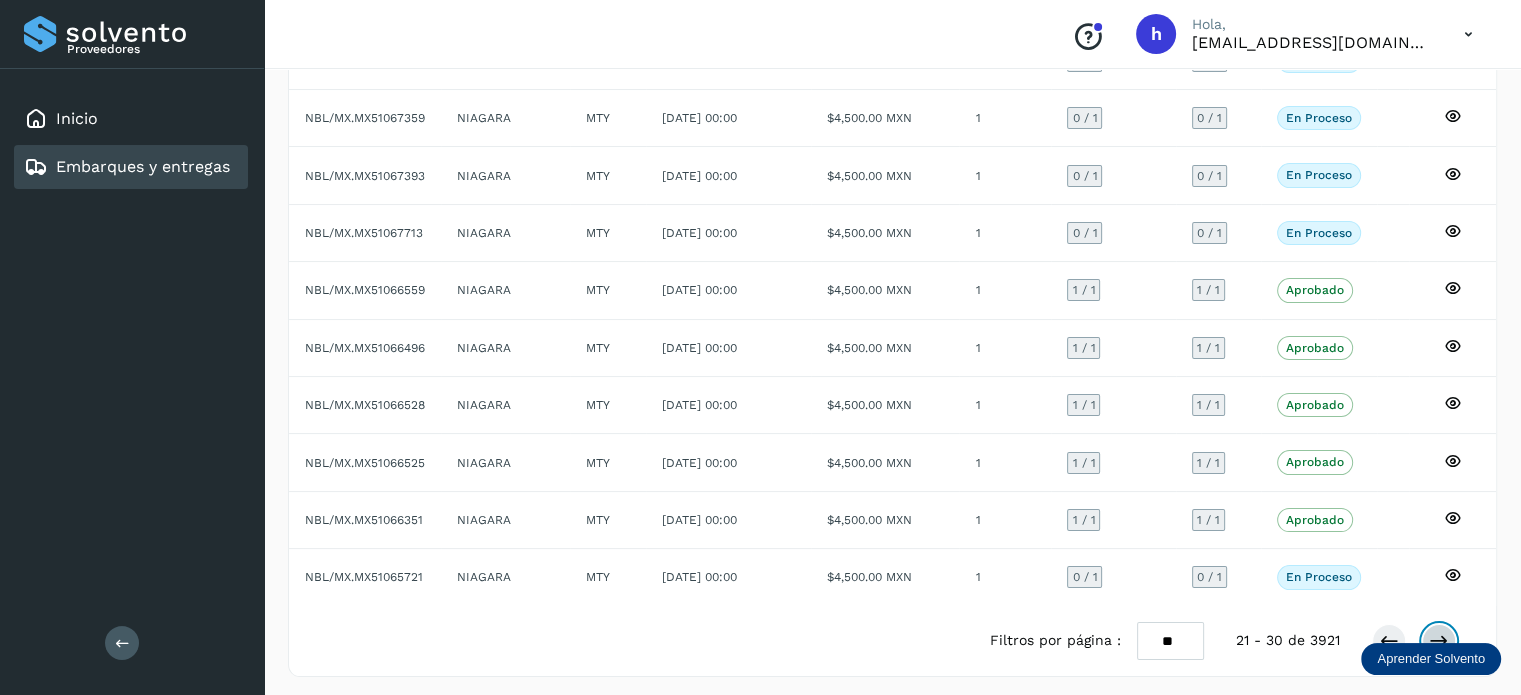click at bounding box center [1439, 641] 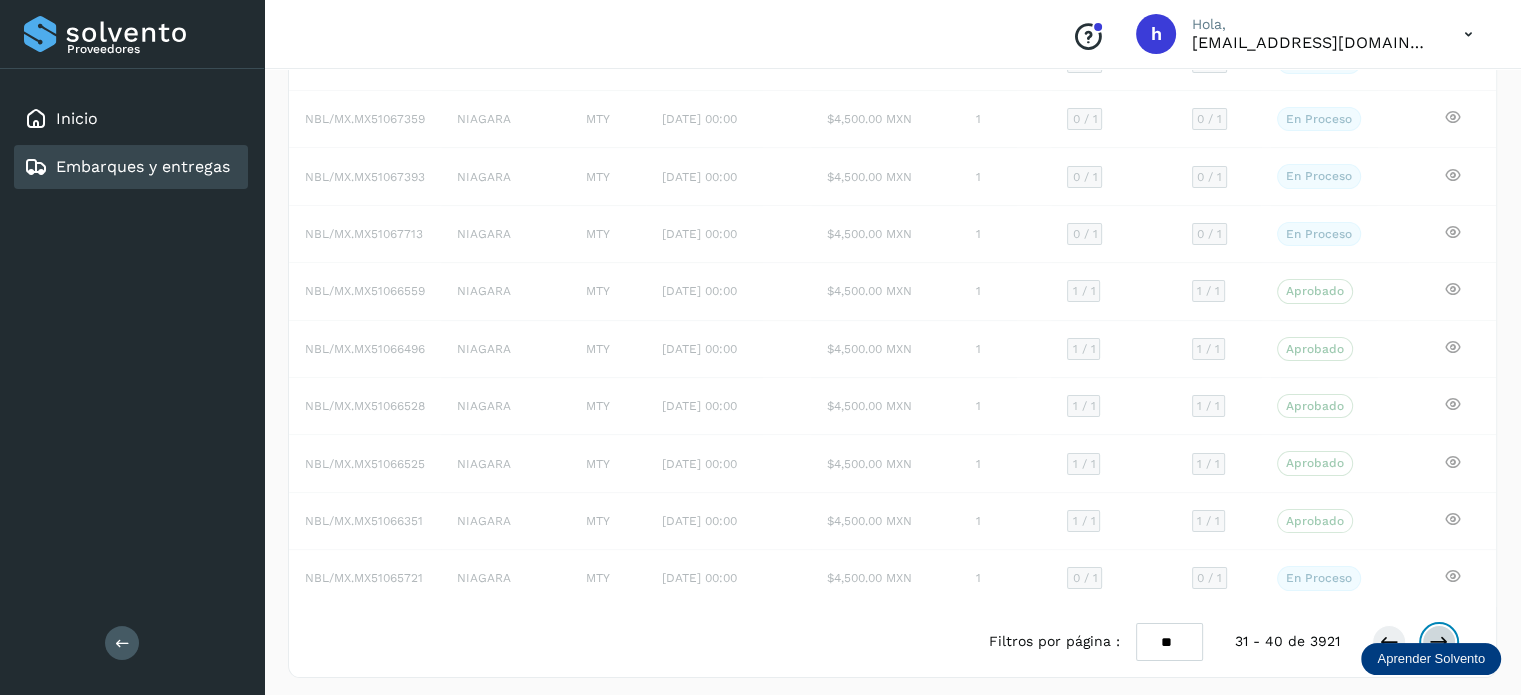 scroll, scrollTop: 224, scrollLeft: 0, axis: vertical 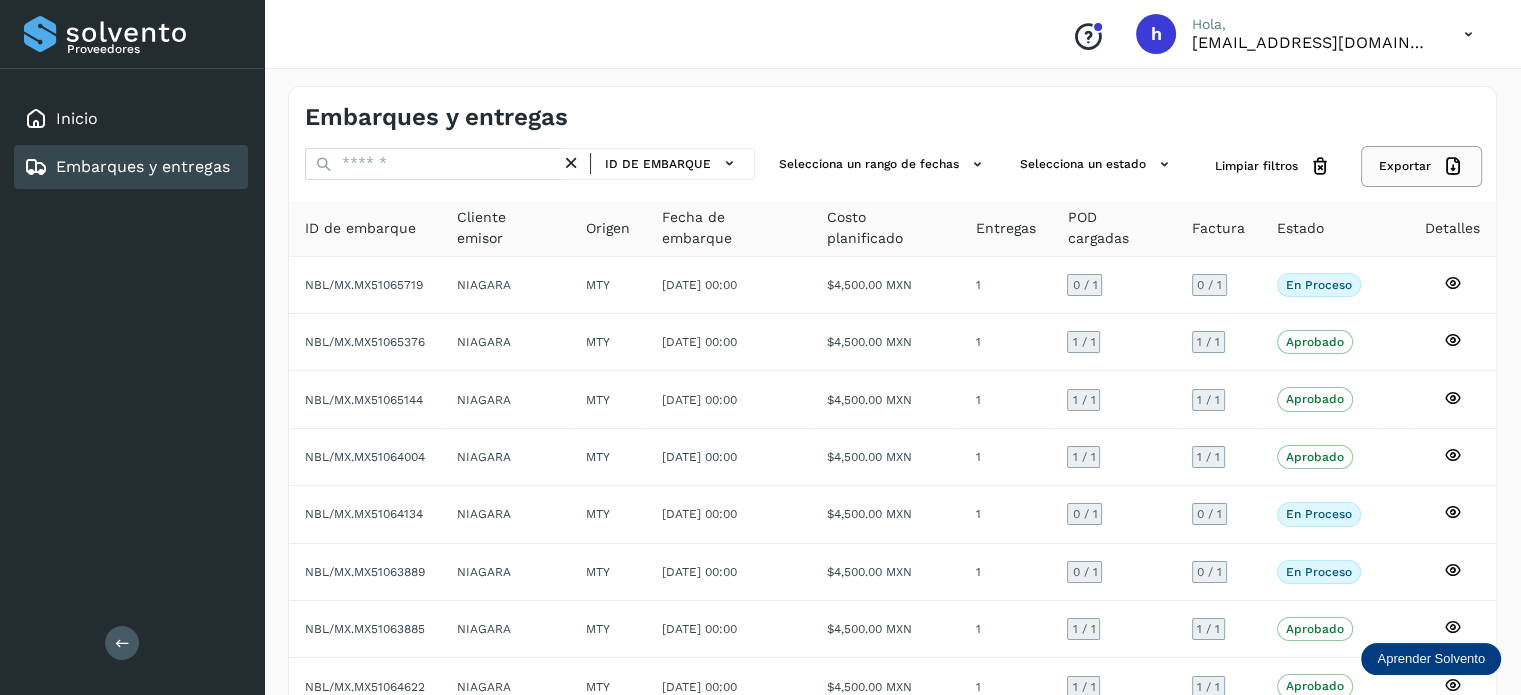 click on "Exportar" 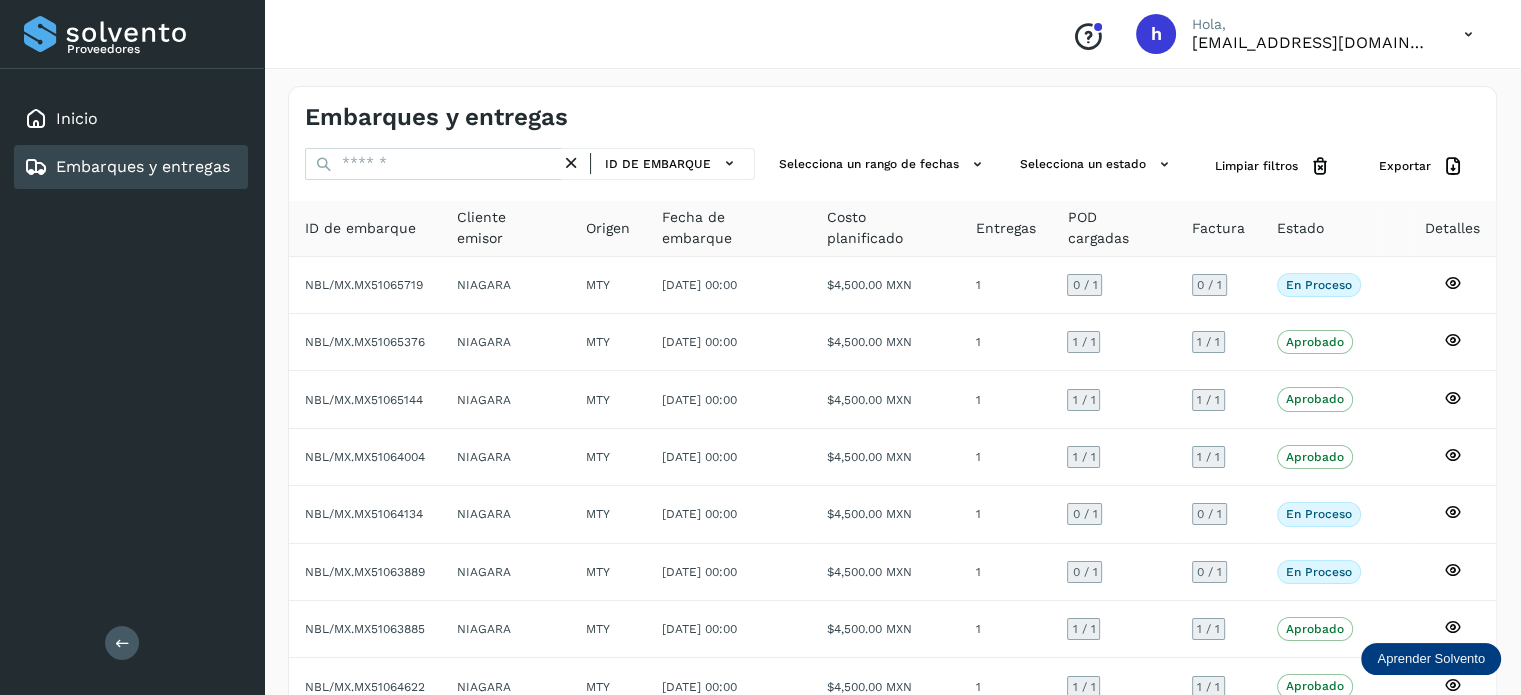 click on "Embarques y entregas" at bounding box center [892, 109] 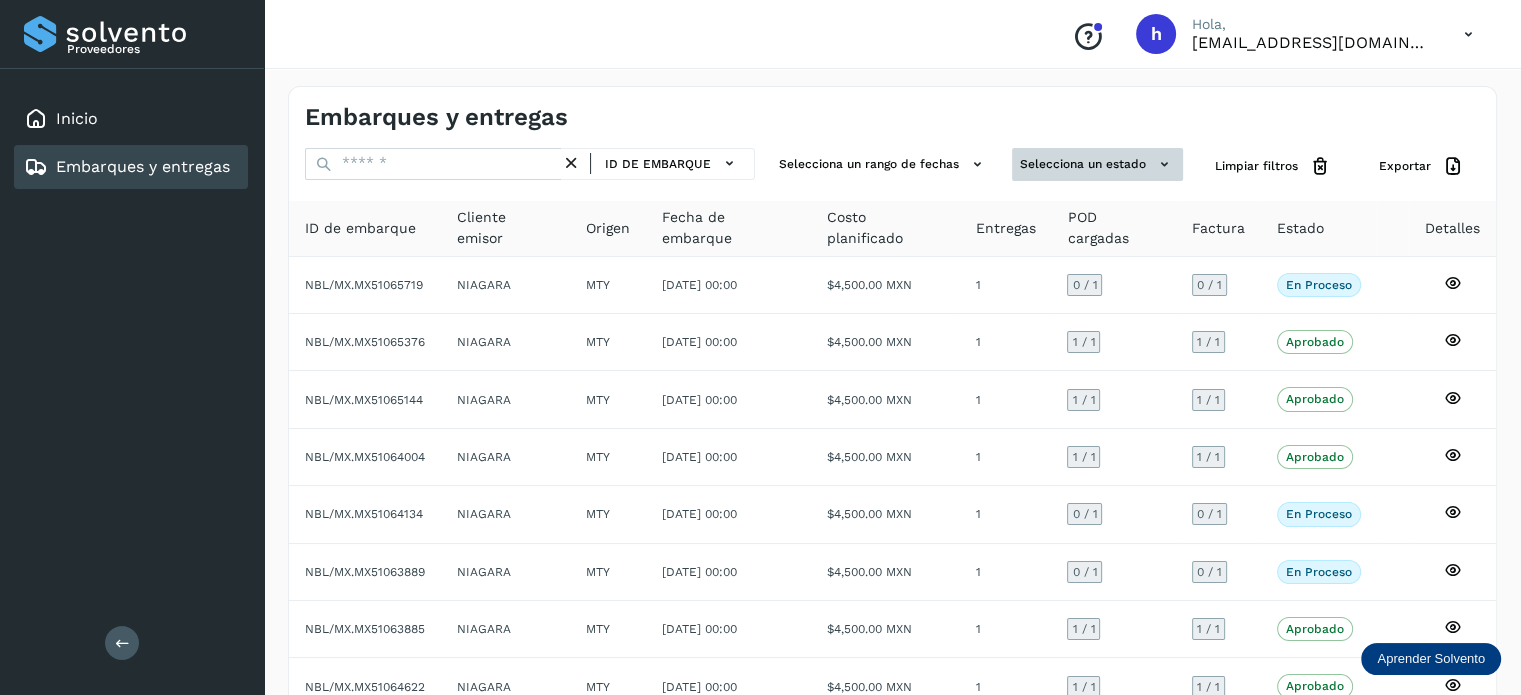 click on "Selecciona un estado" at bounding box center (1097, 164) 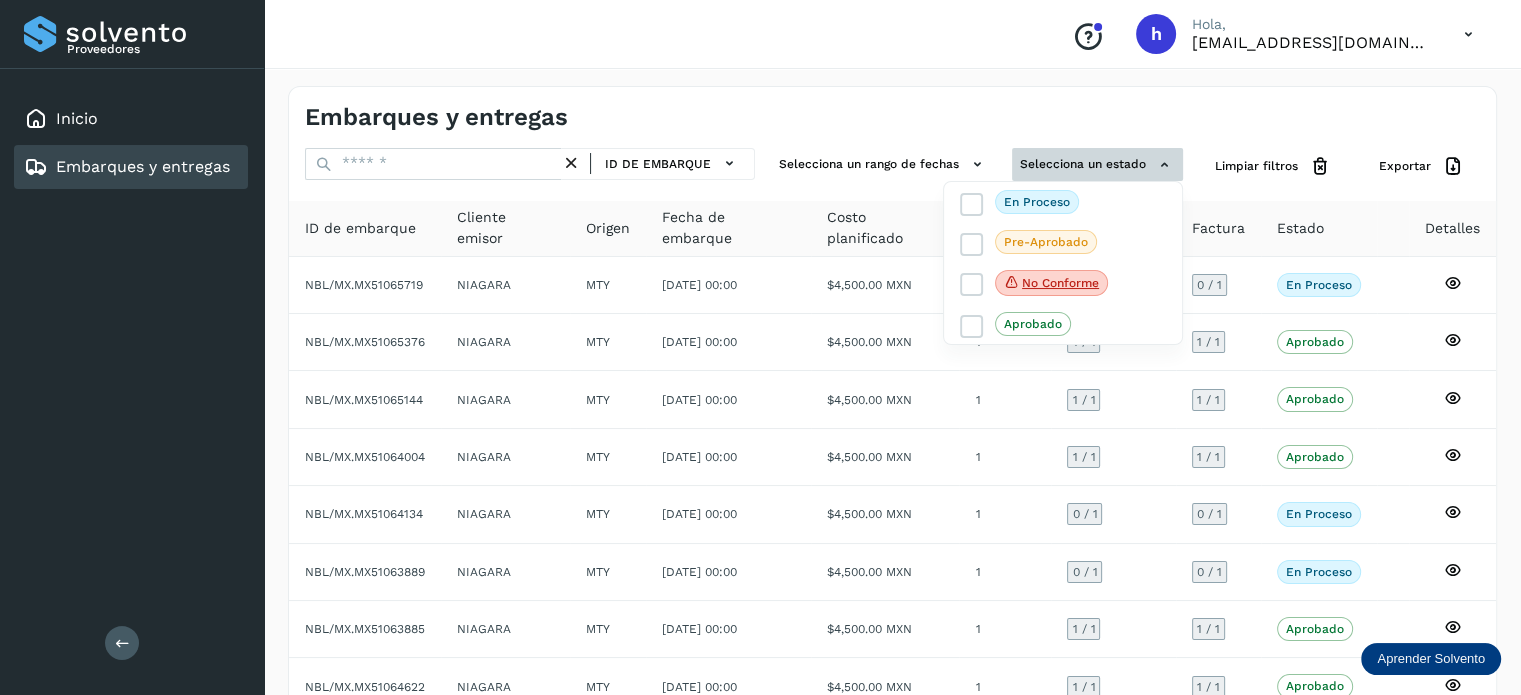 click at bounding box center (760, 347) 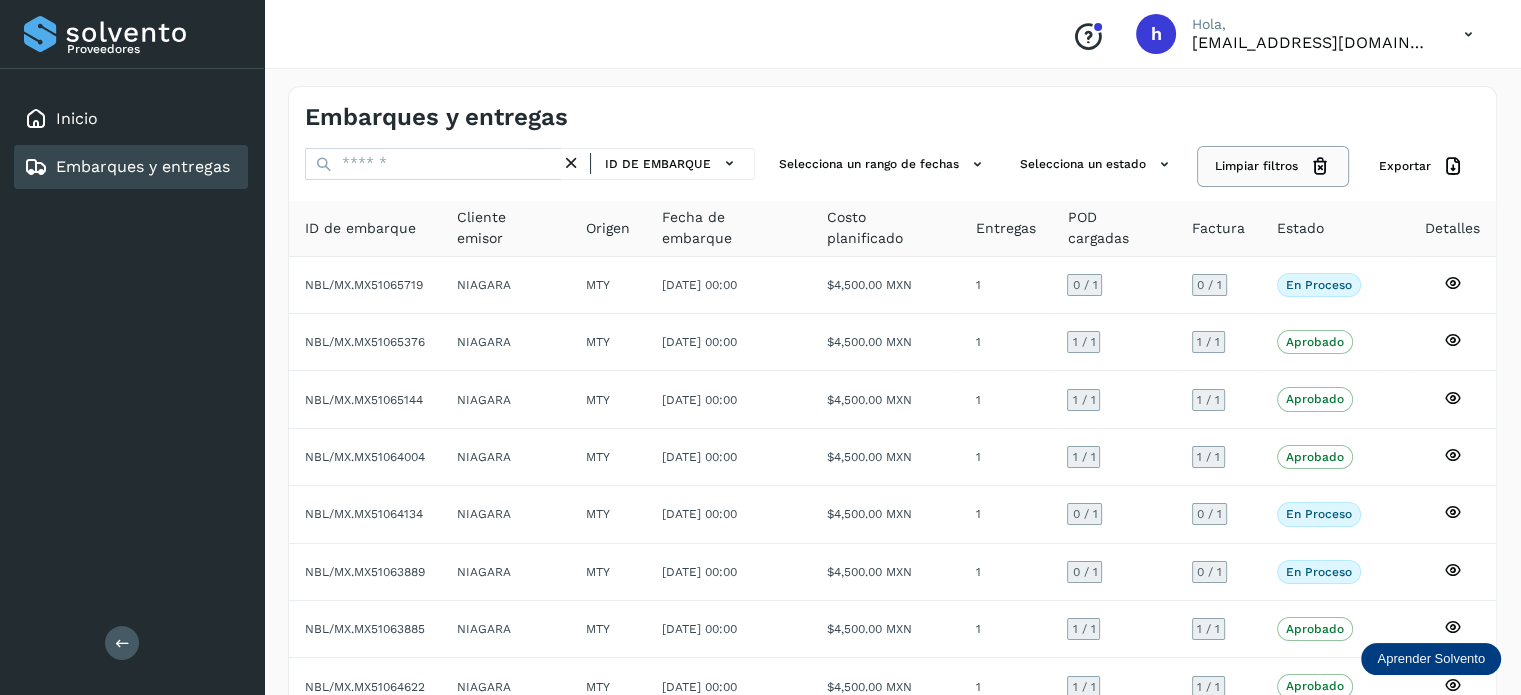 click on "Limpiar filtros" 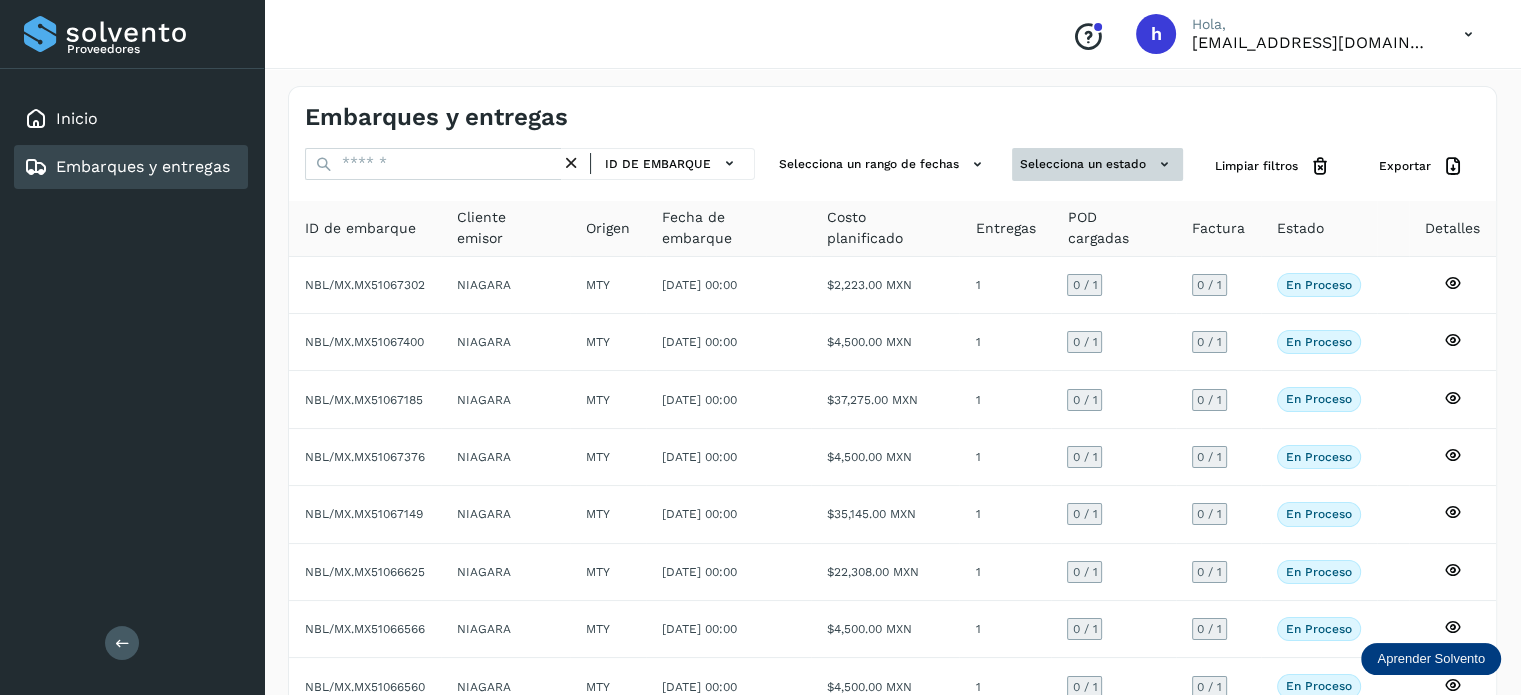click on "Selecciona un estado" at bounding box center [1097, 164] 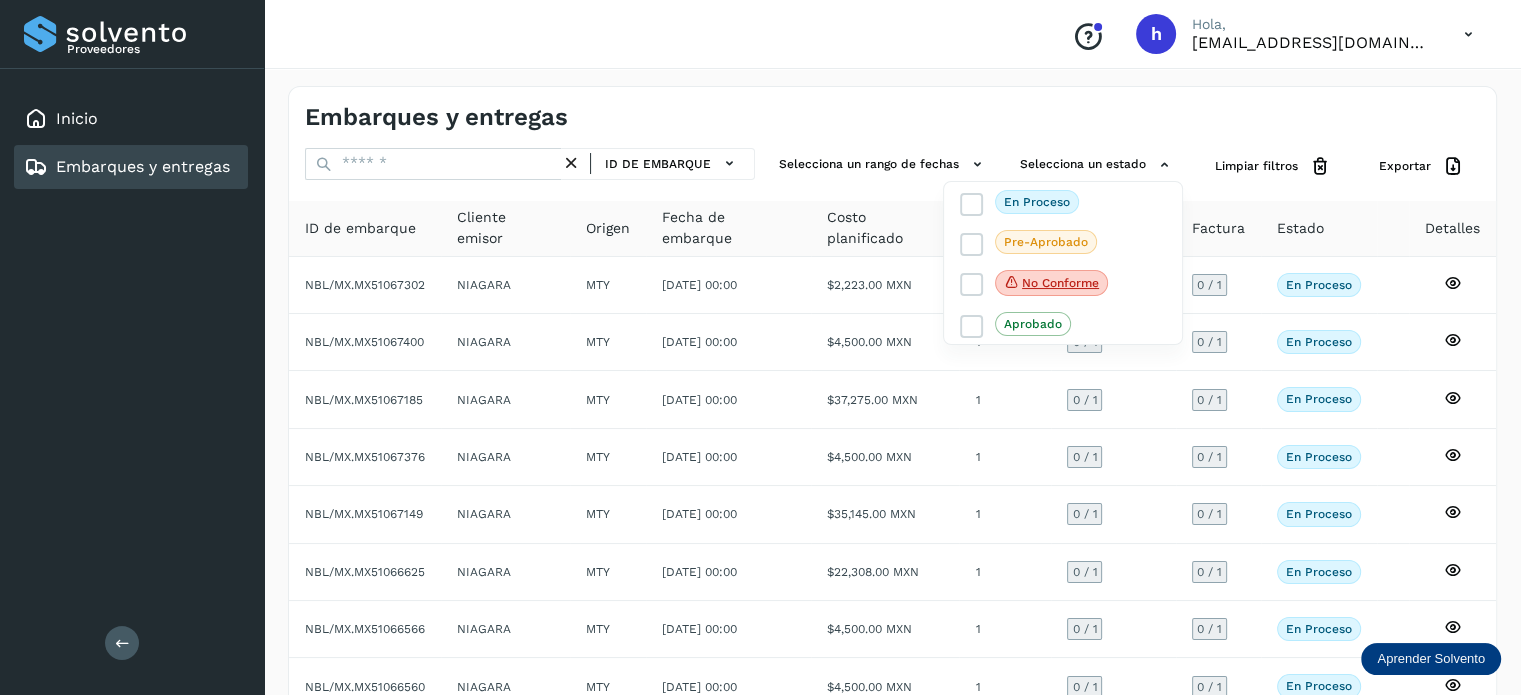 click at bounding box center [760, 347] 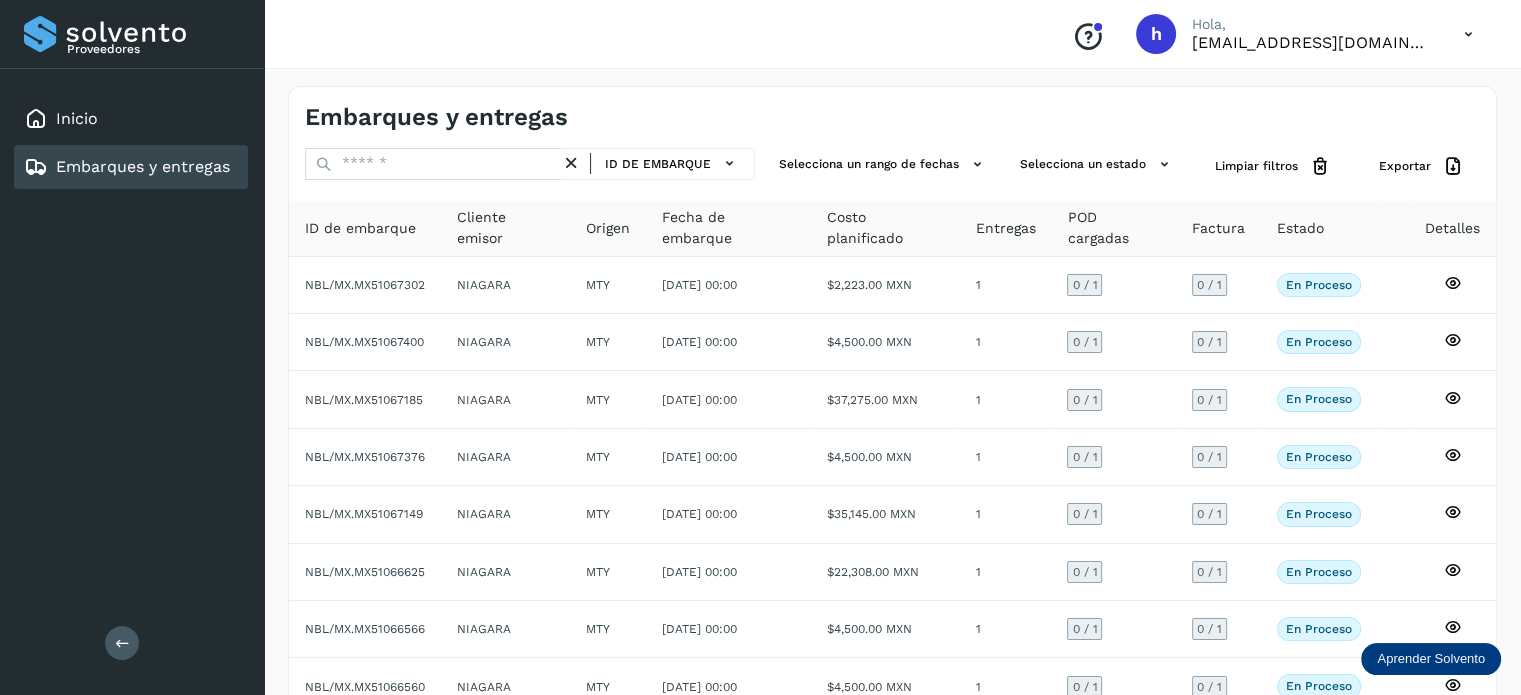 click on "Selecciona un rango de fechas" at bounding box center [883, 164] 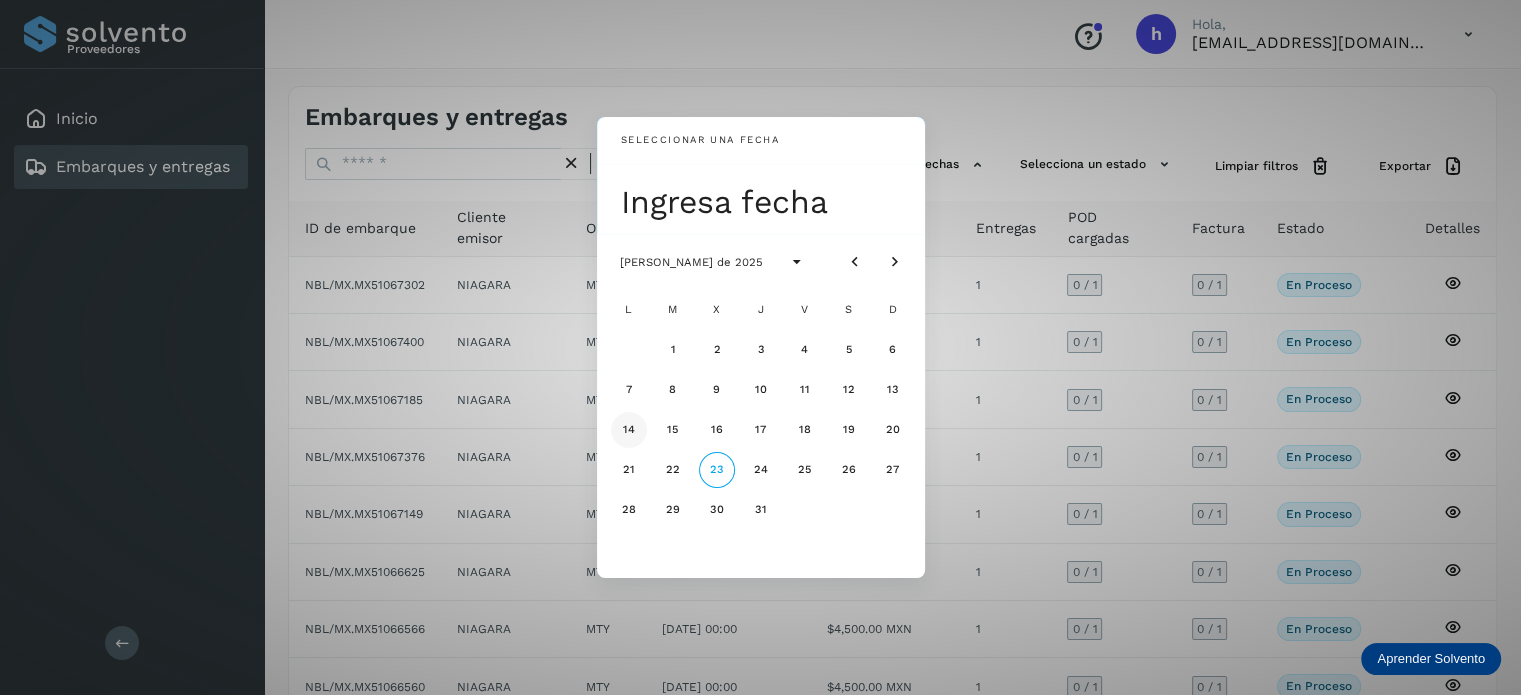click on "14" 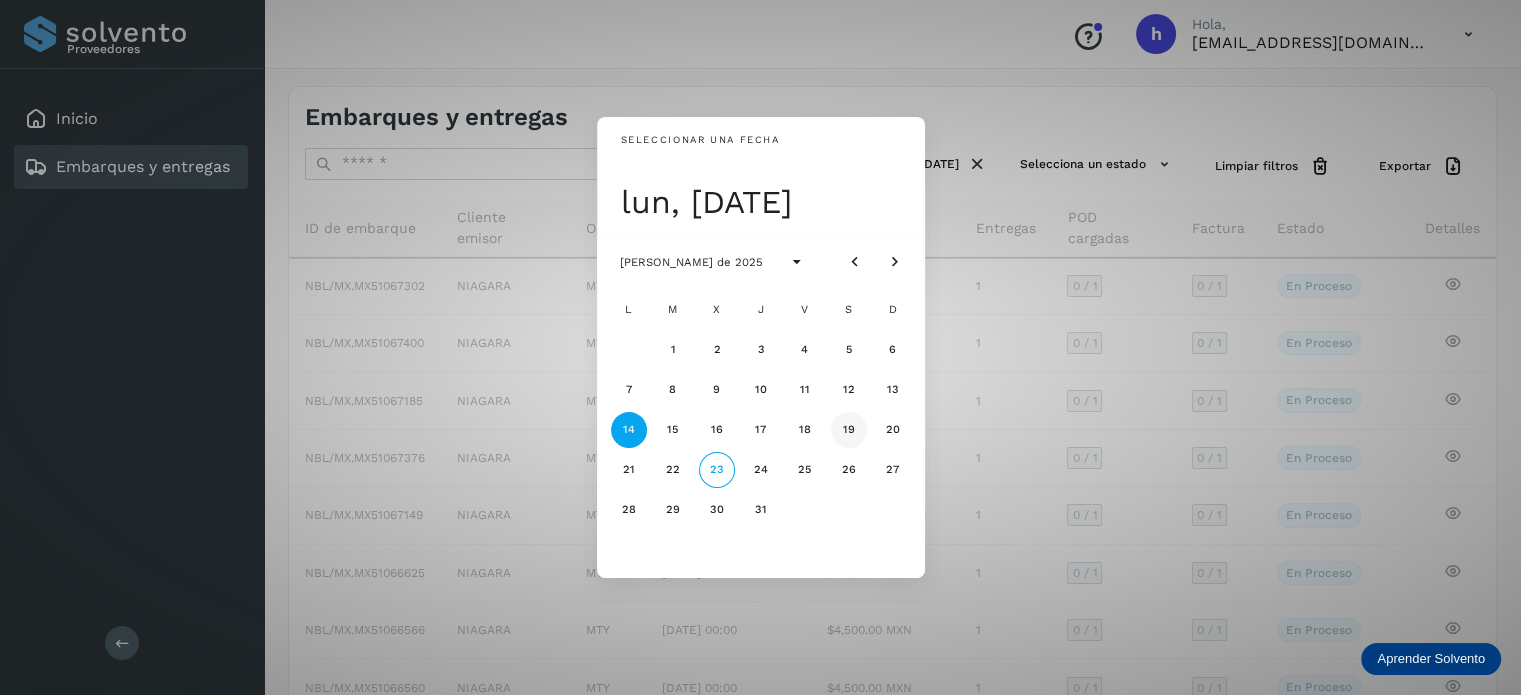 click on "19" 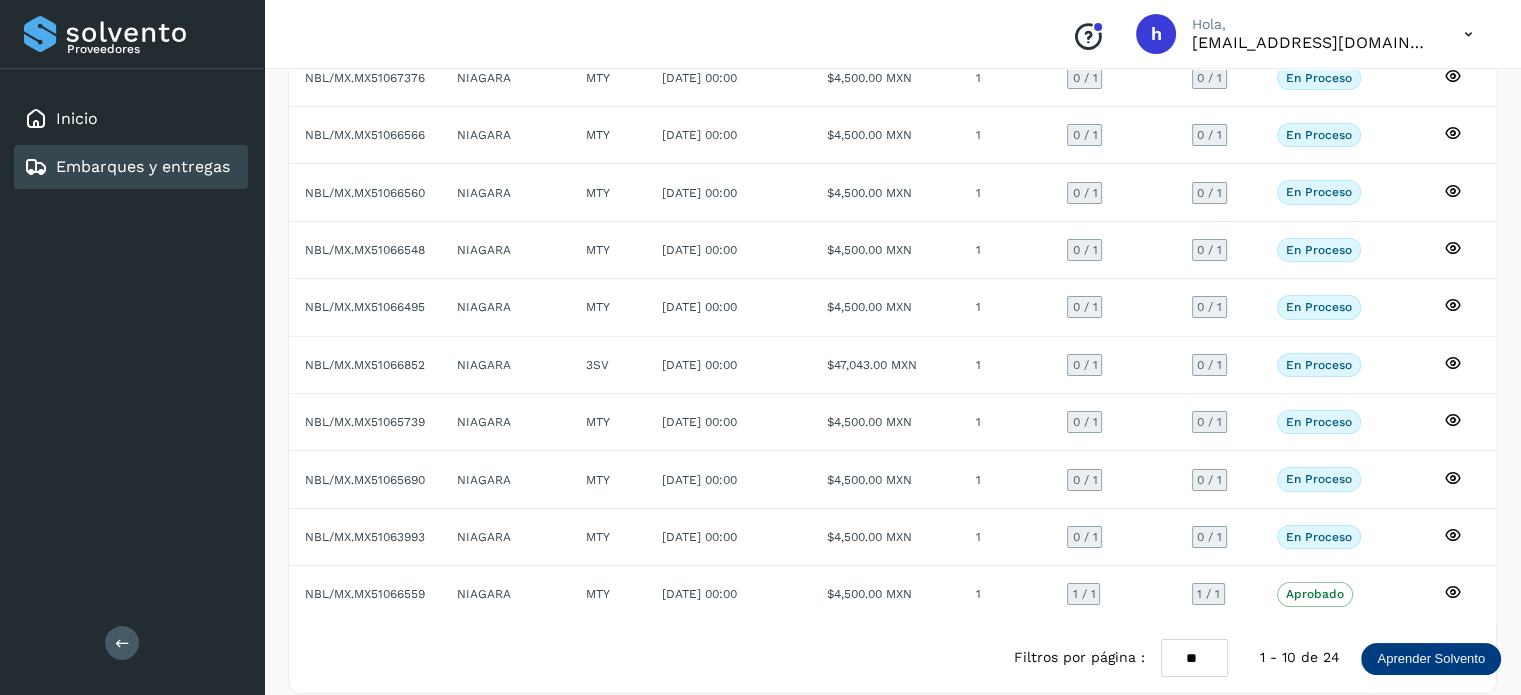 scroll, scrollTop: 224, scrollLeft: 0, axis: vertical 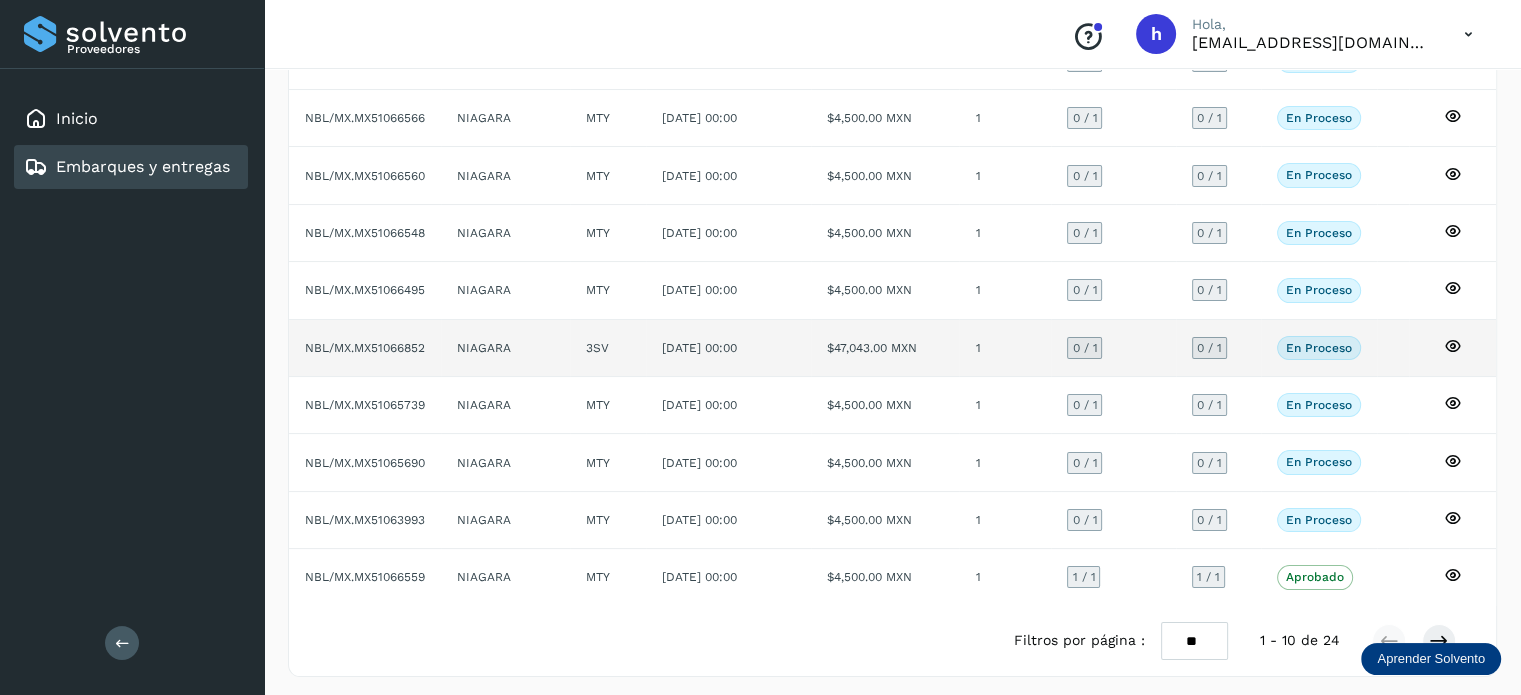 click on "19/jul/2025 00:00" 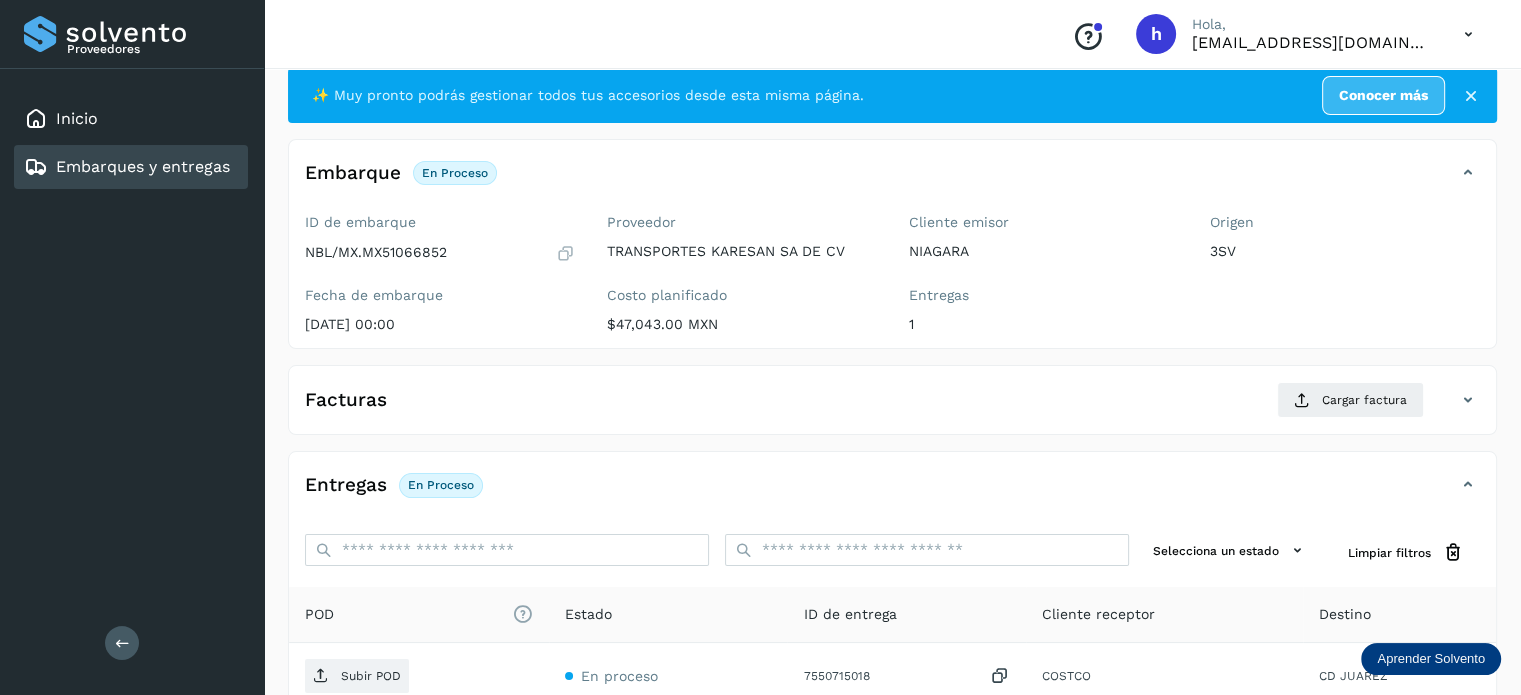 scroll, scrollTop: 224, scrollLeft: 0, axis: vertical 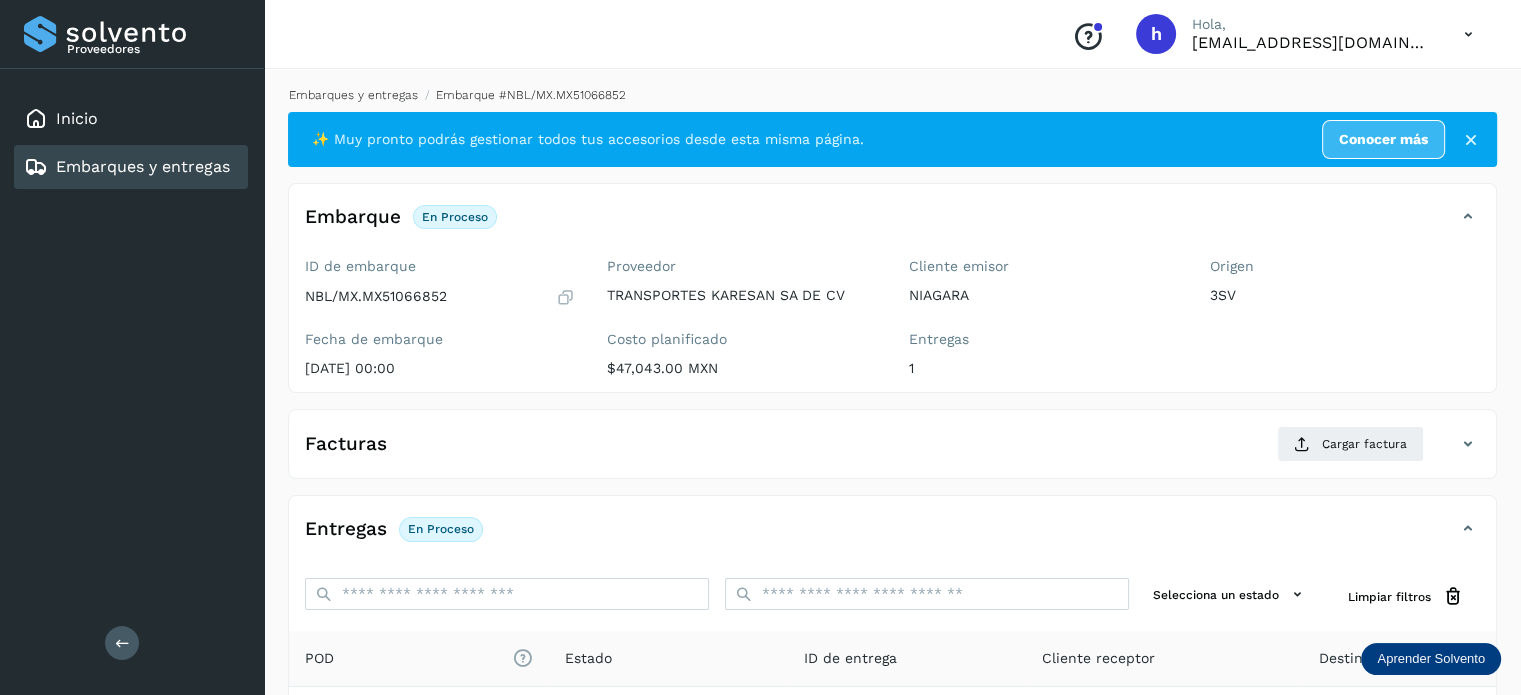 click on "Embarques y entregas" at bounding box center [353, 95] 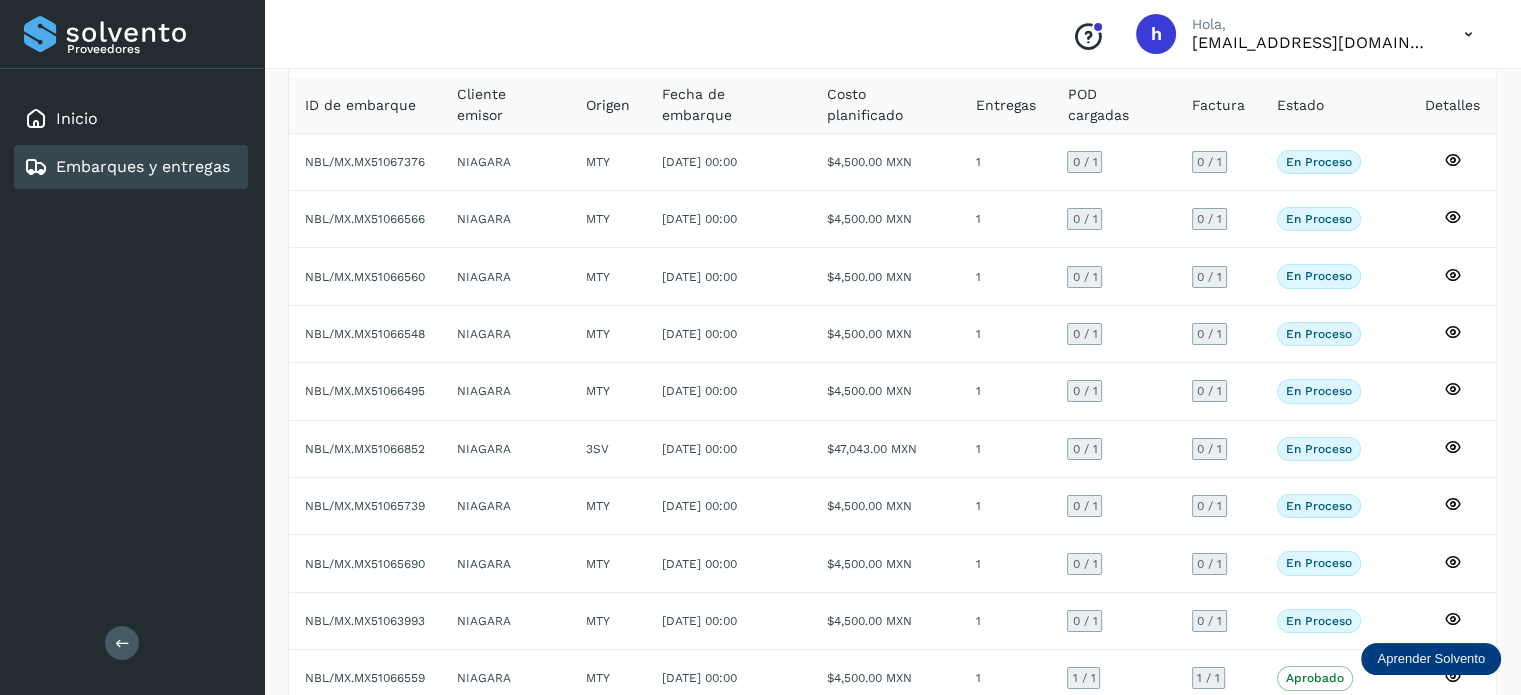 scroll, scrollTop: 224, scrollLeft: 0, axis: vertical 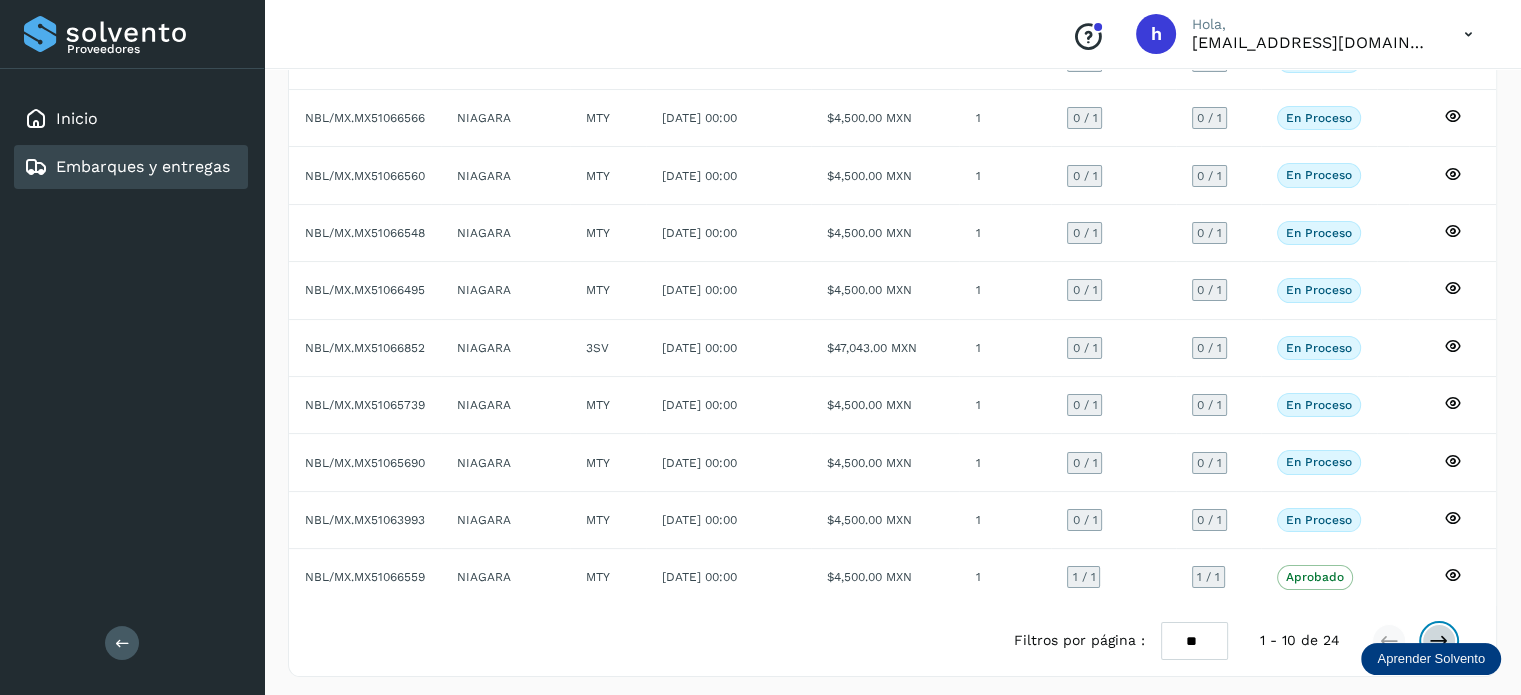 click at bounding box center (1439, 641) 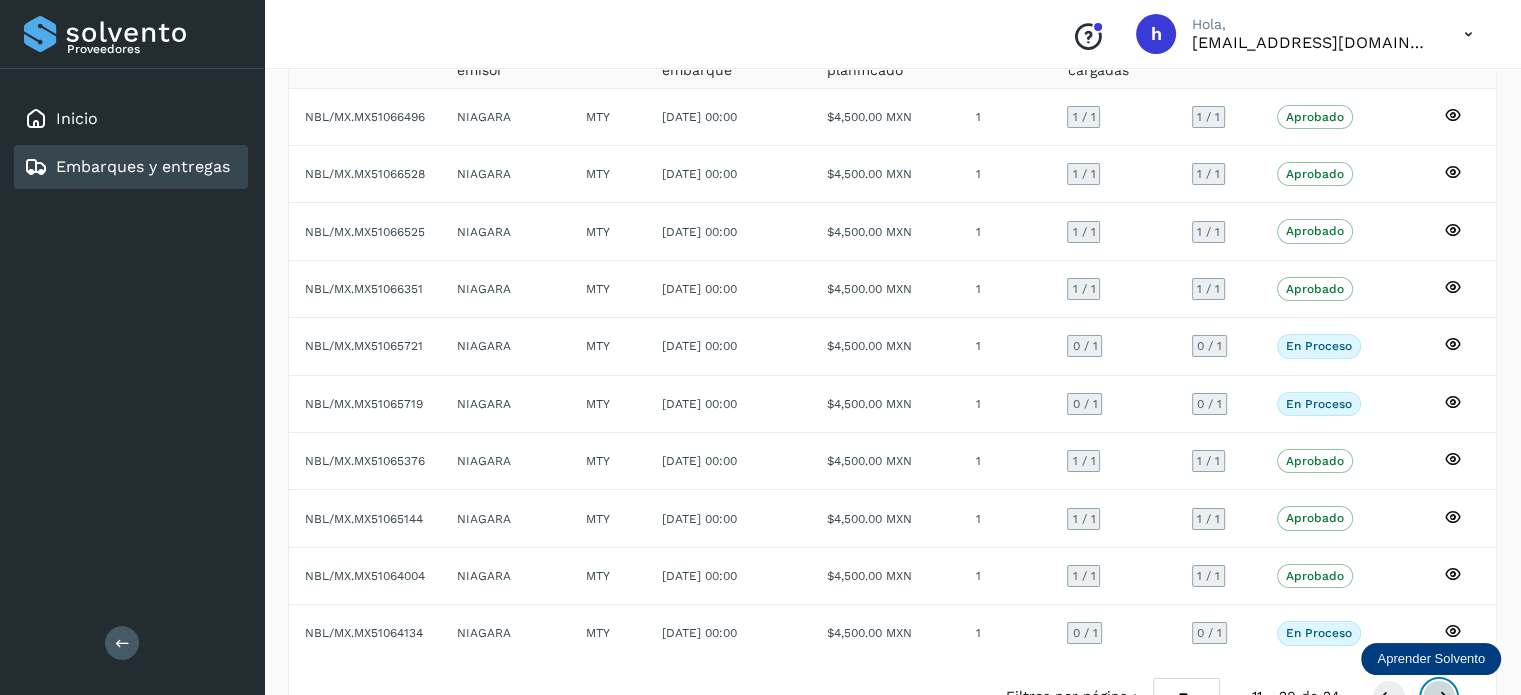 scroll, scrollTop: 224, scrollLeft: 0, axis: vertical 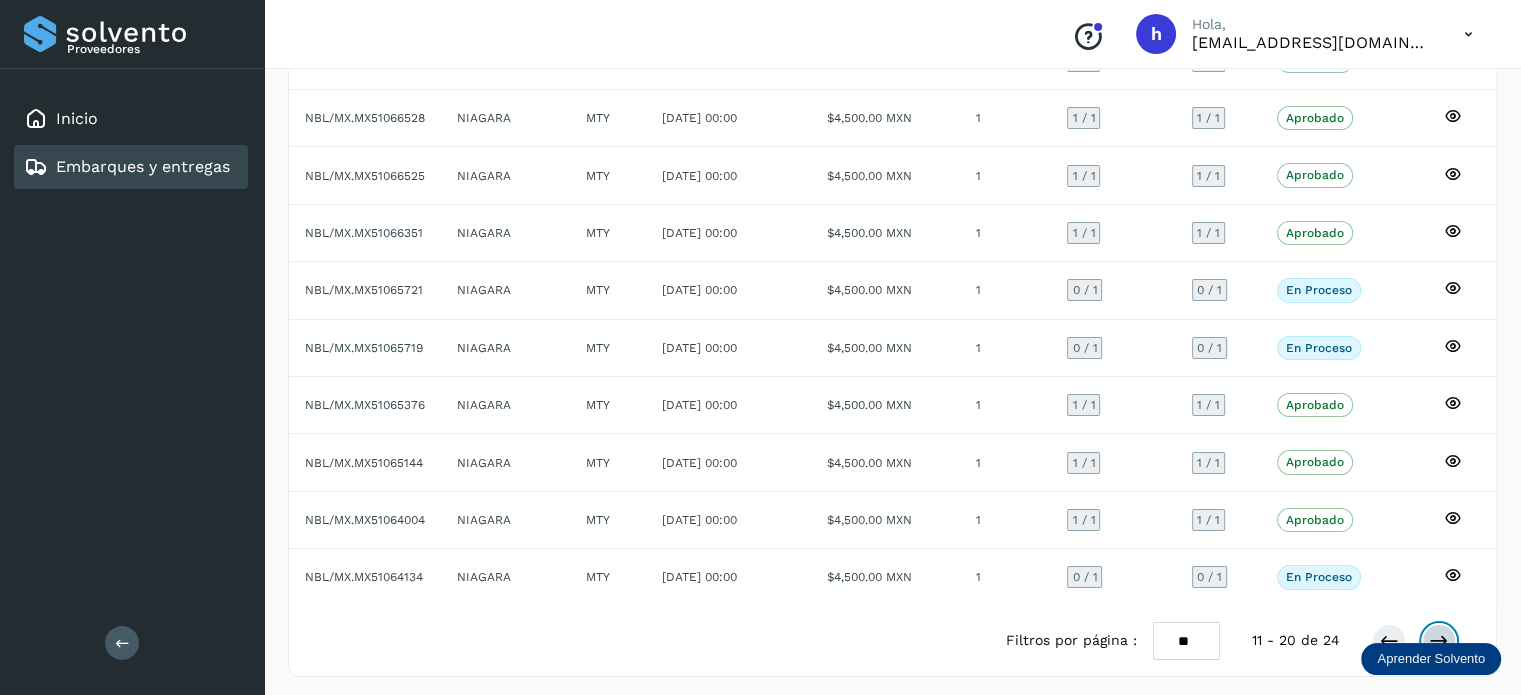 click at bounding box center [1439, 641] 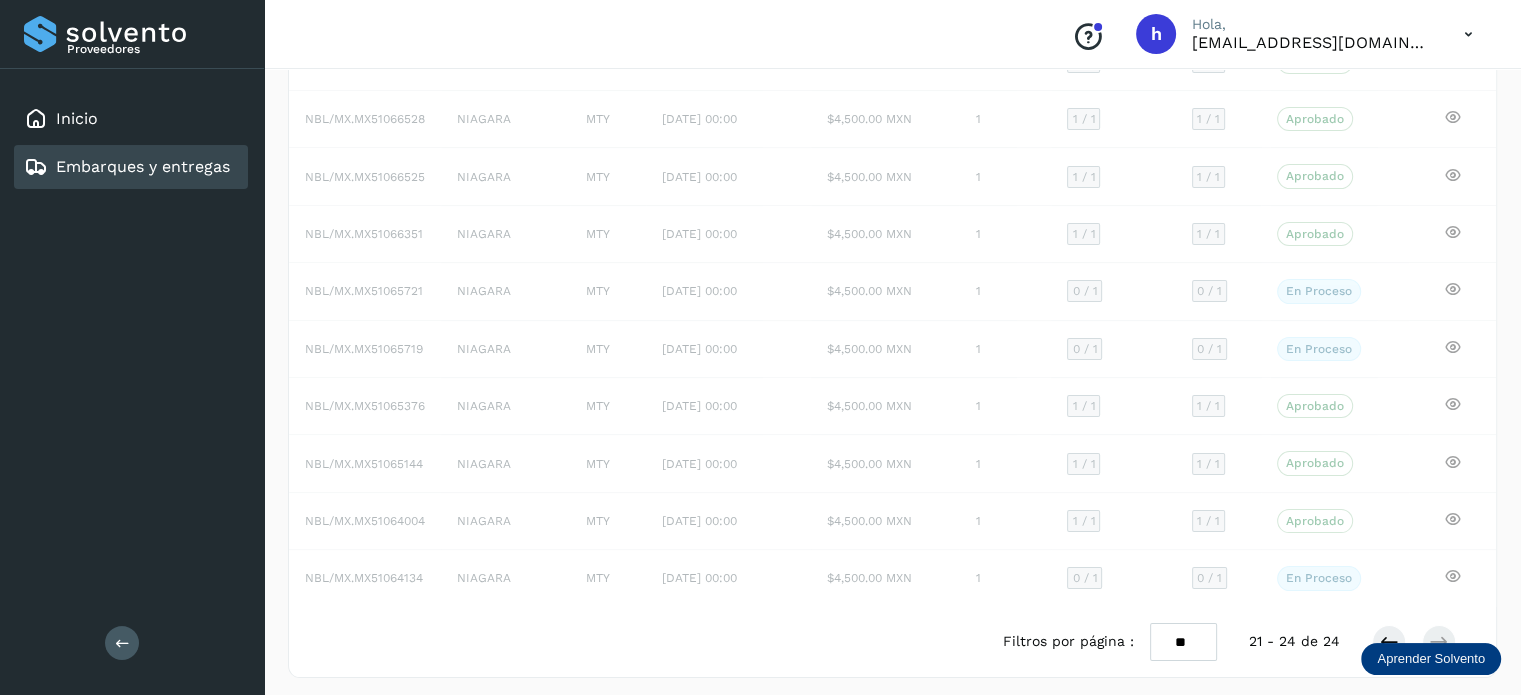 scroll, scrollTop: 0, scrollLeft: 0, axis: both 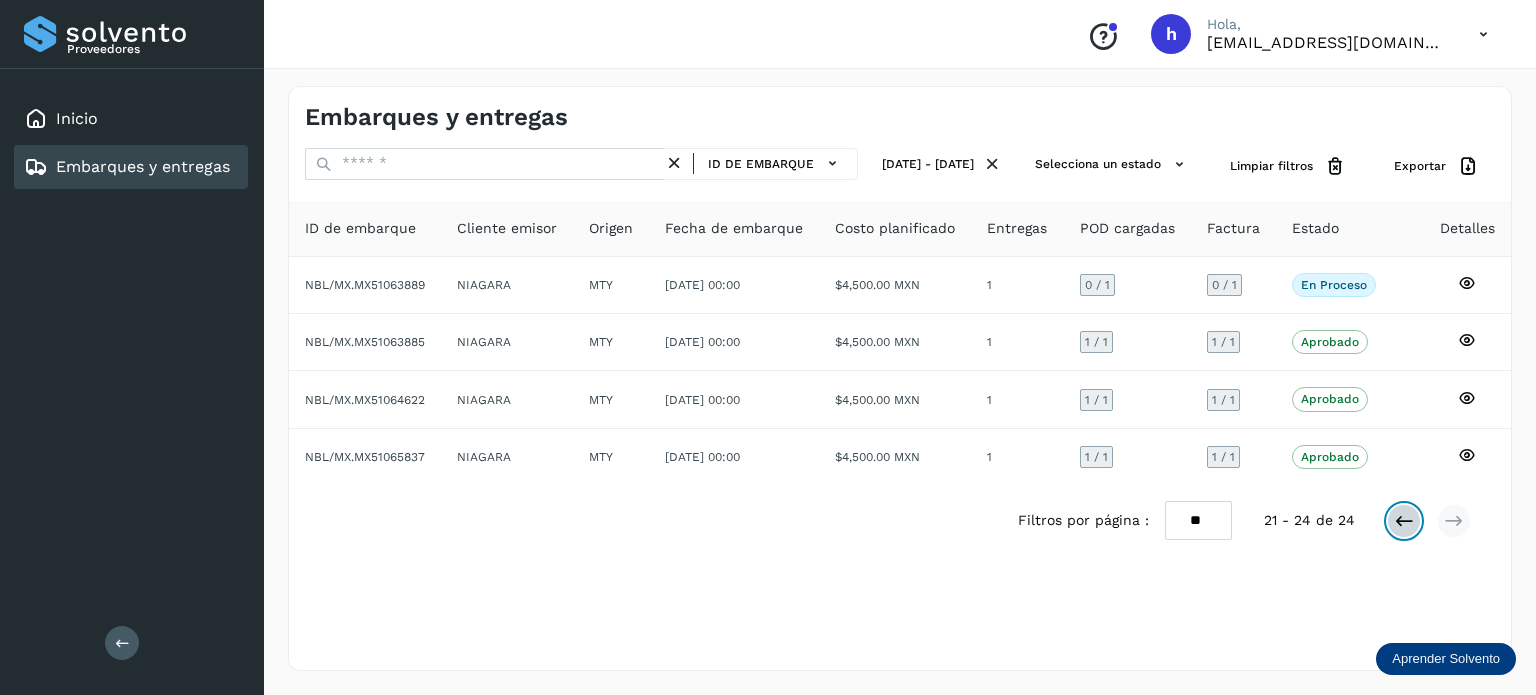 click at bounding box center (1404, 521) 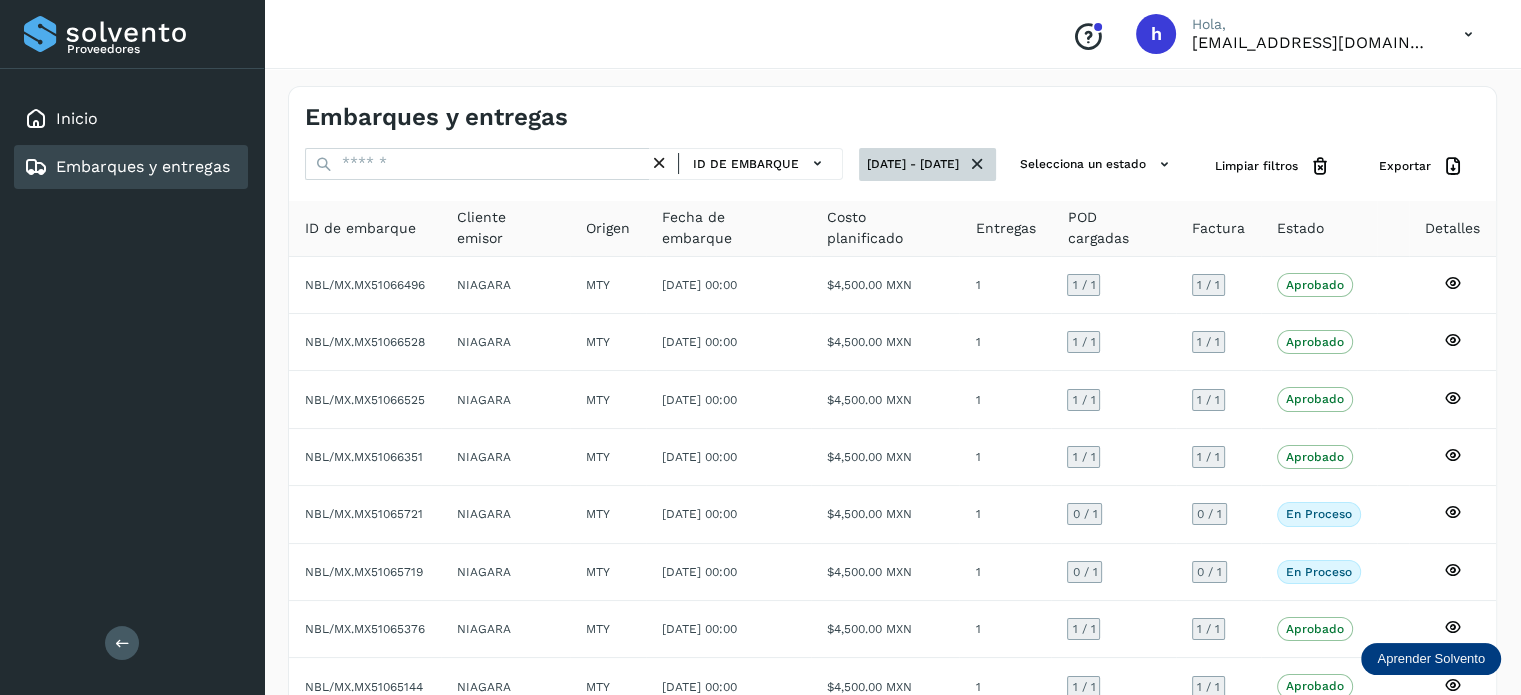 click on "14/jul/2025 - 19/jul/2025" at bounding box center [927, 164] 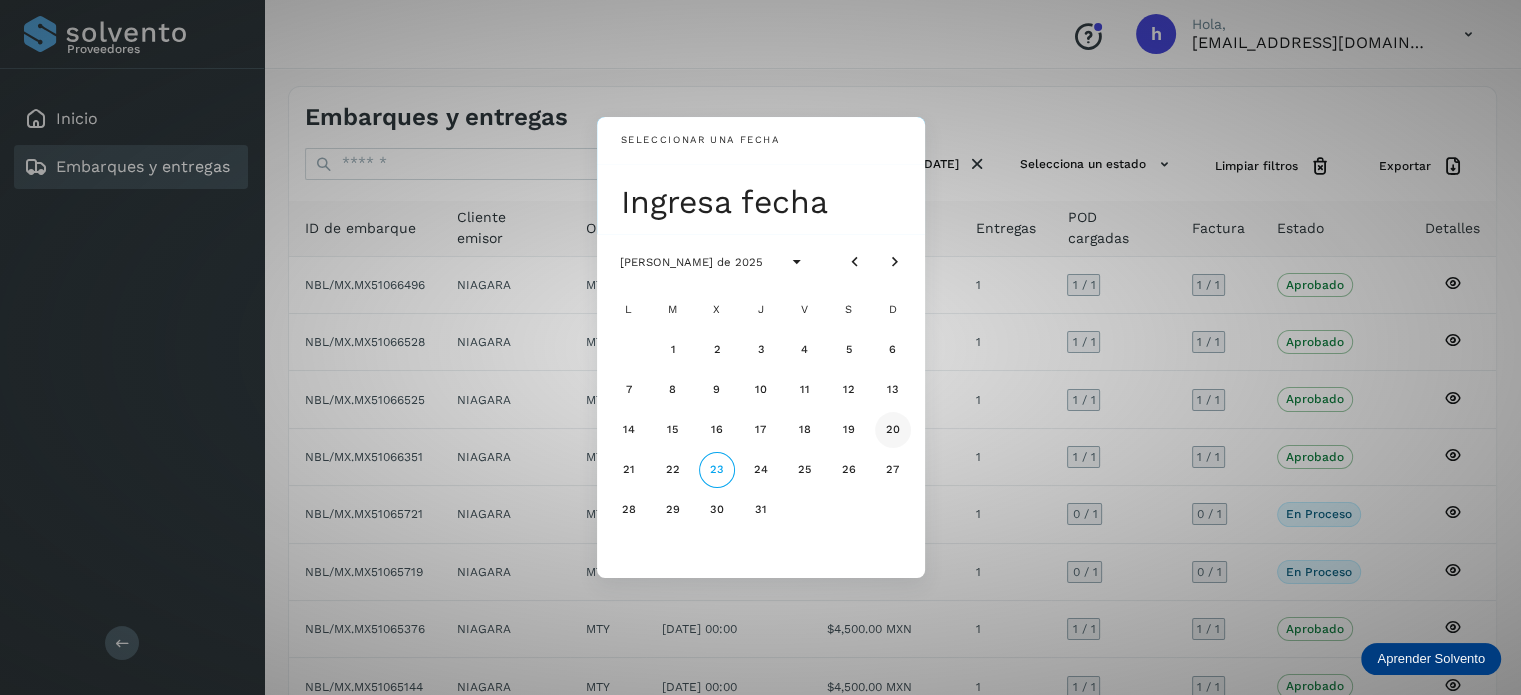 click on "20" 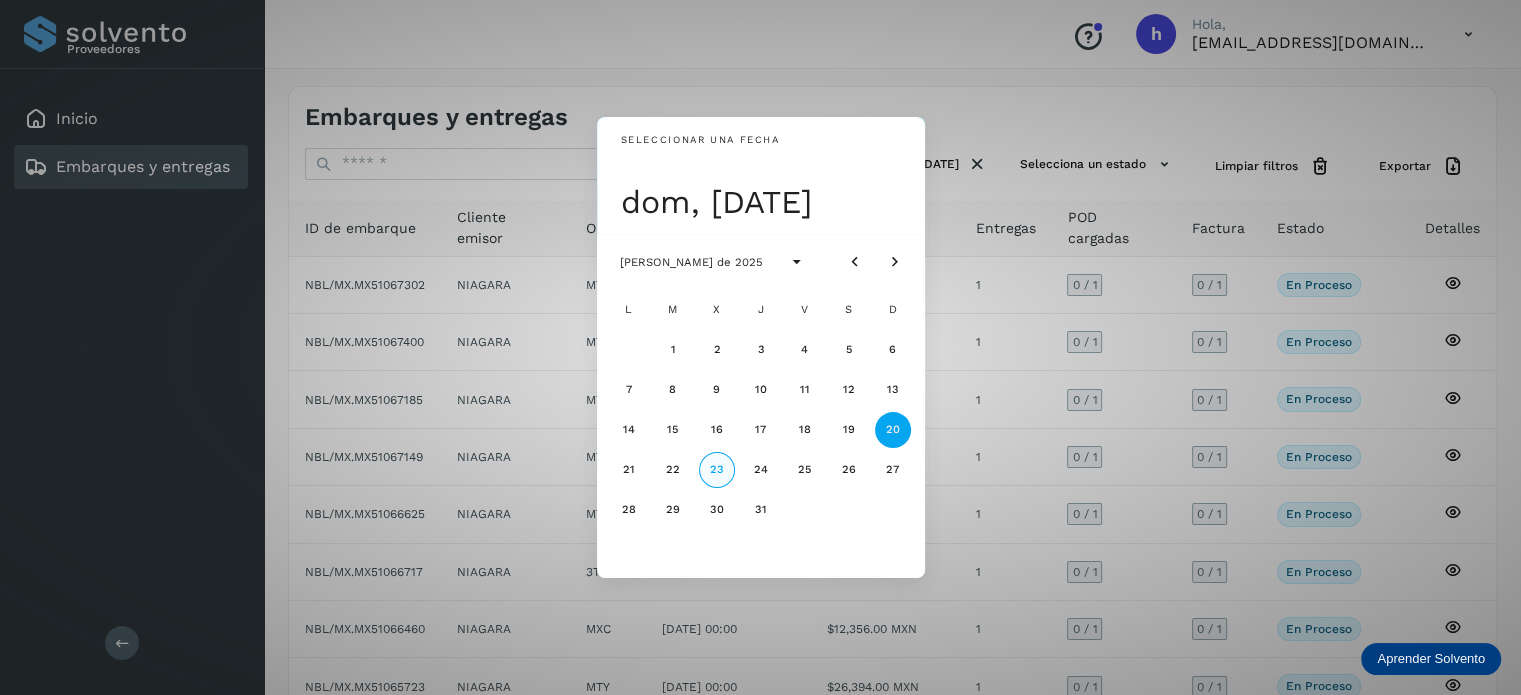 click on "23" 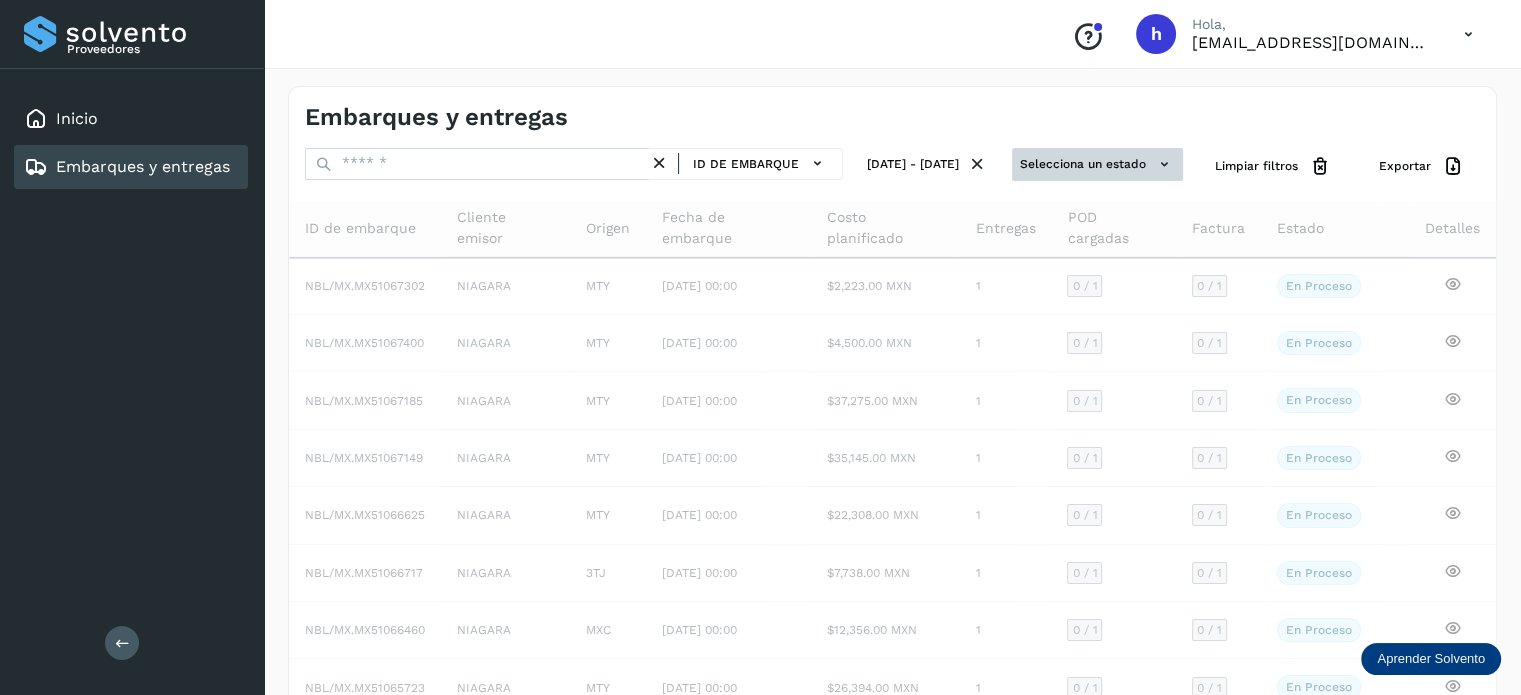 click on "Selecciona un estado" at bounding box center (1097, 164) 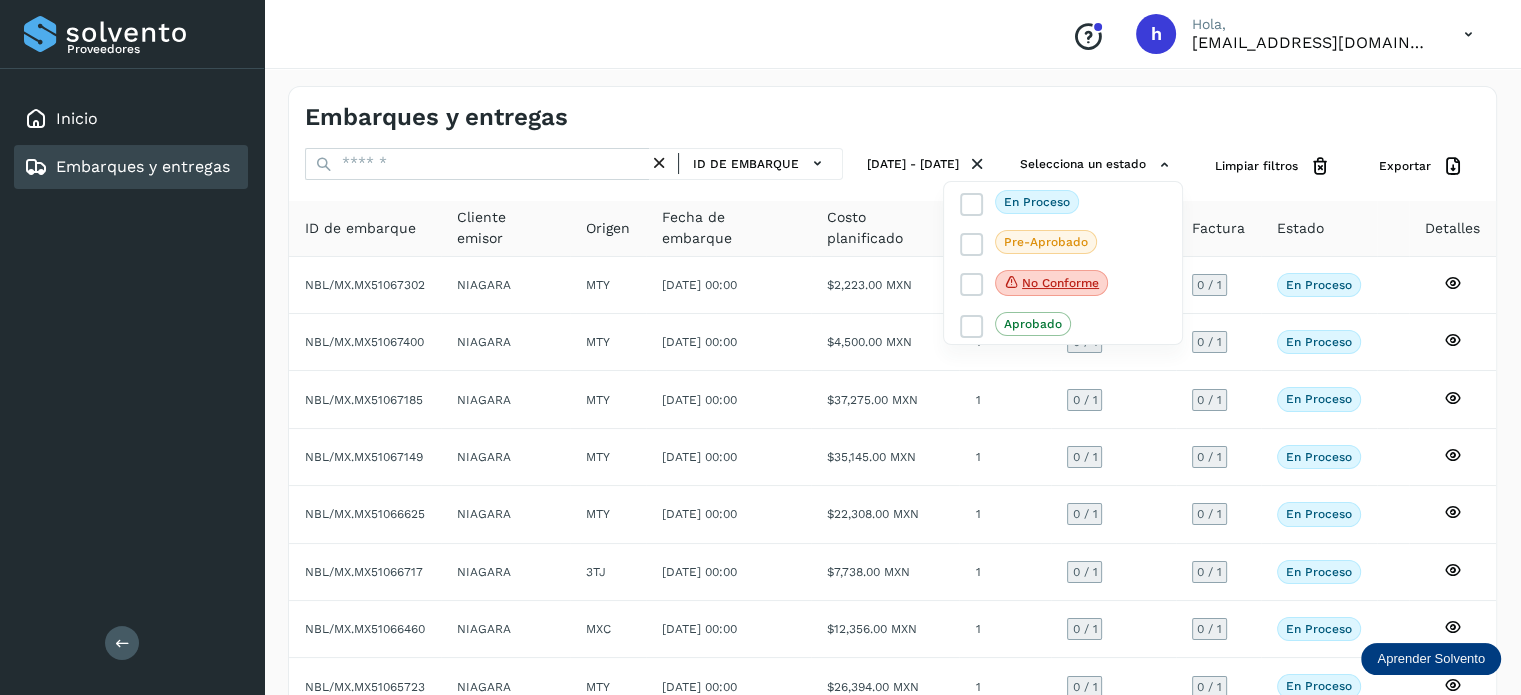 click at bounding box center [760, 347] 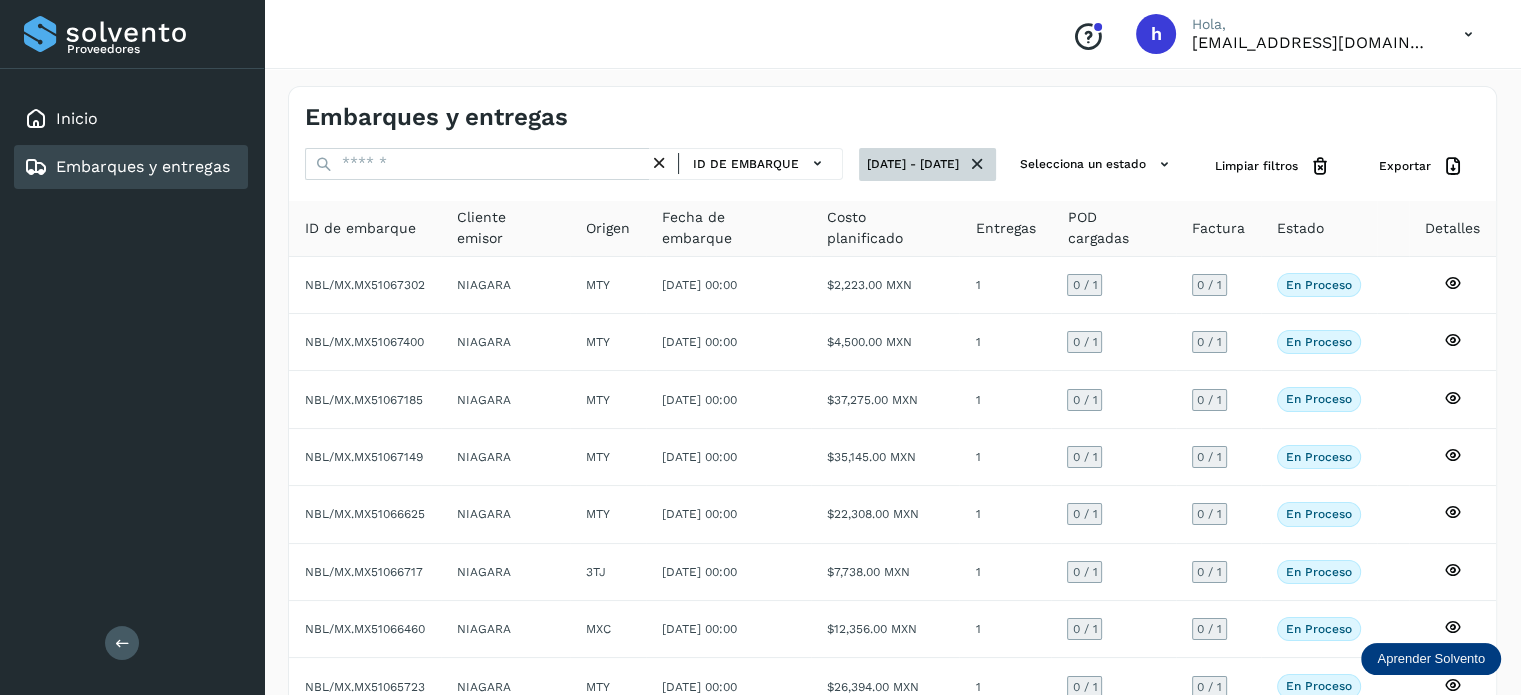 click at bounding box center (977, 164) 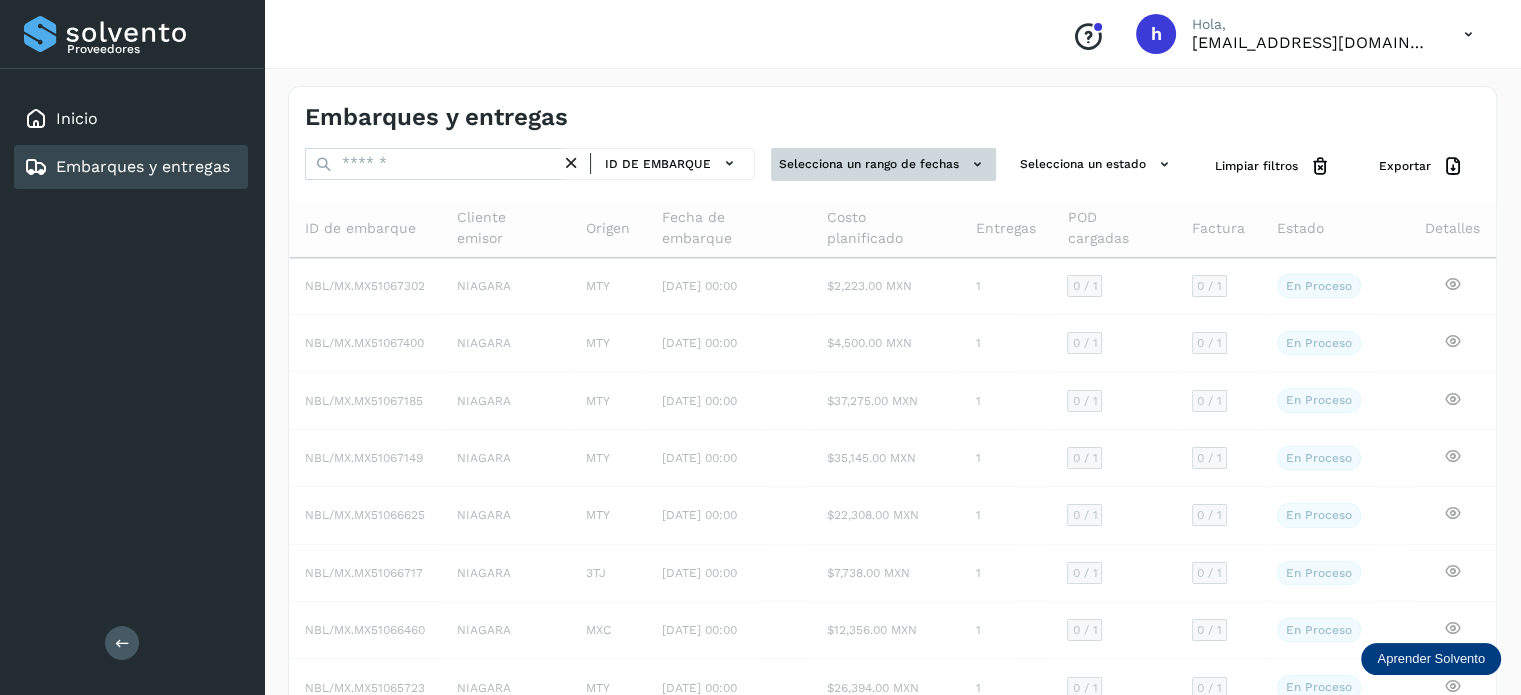 click on "Selecciona un rango de fechas" at bounding box center [883, 164] 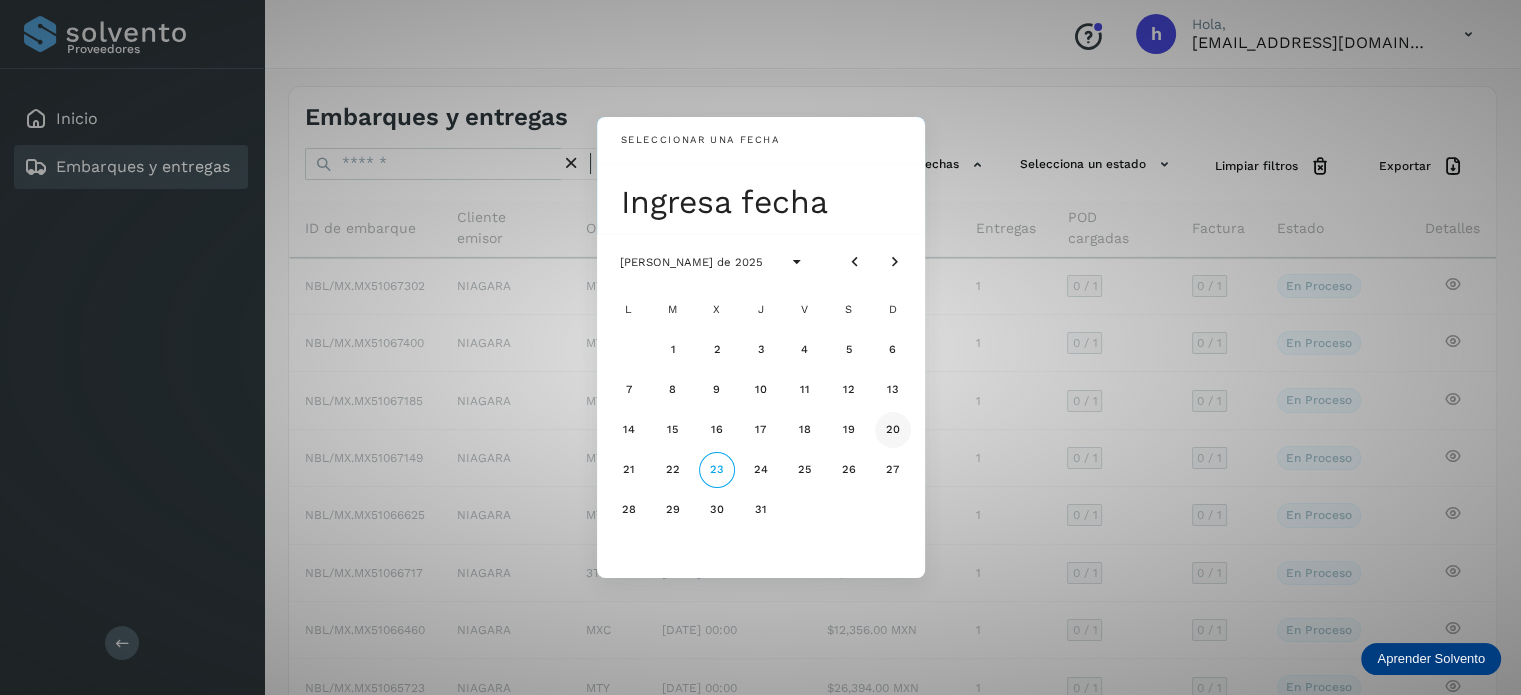 click on "20" 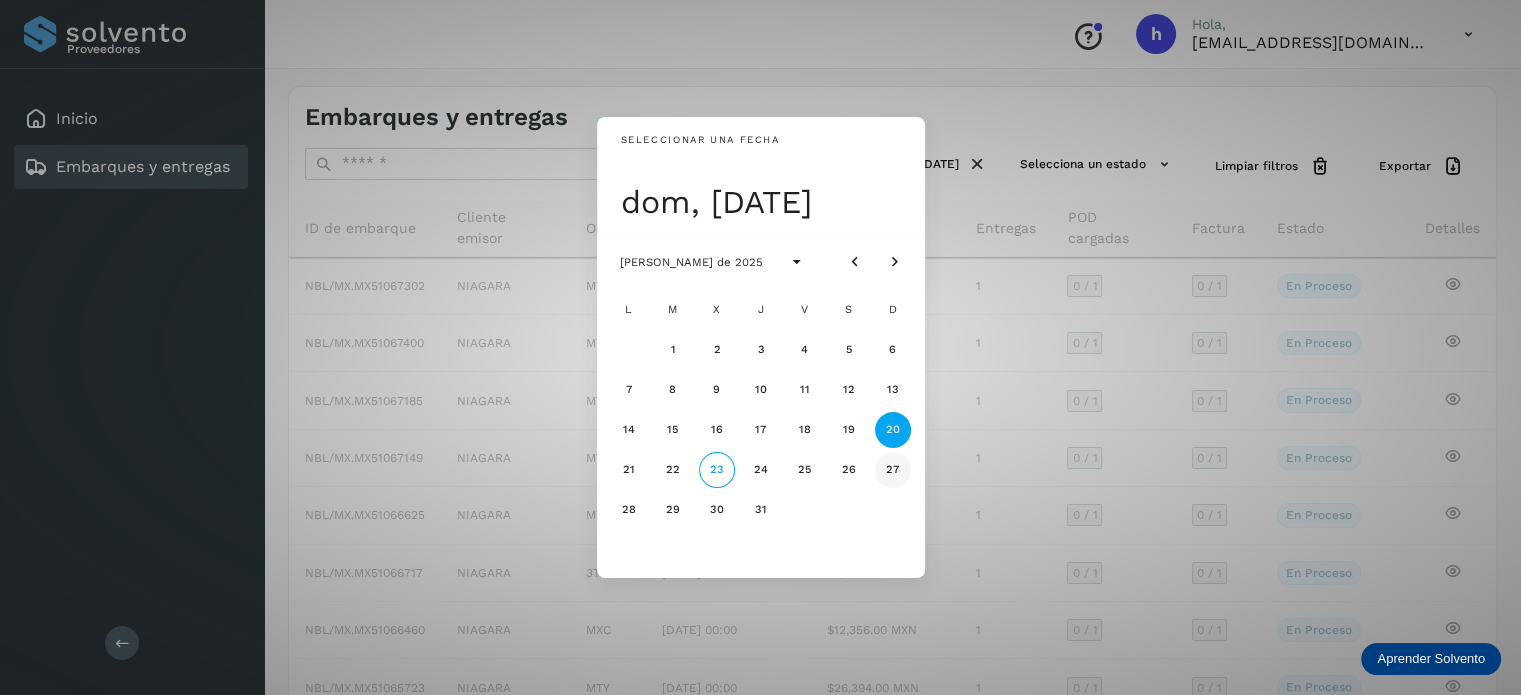 click on "27" 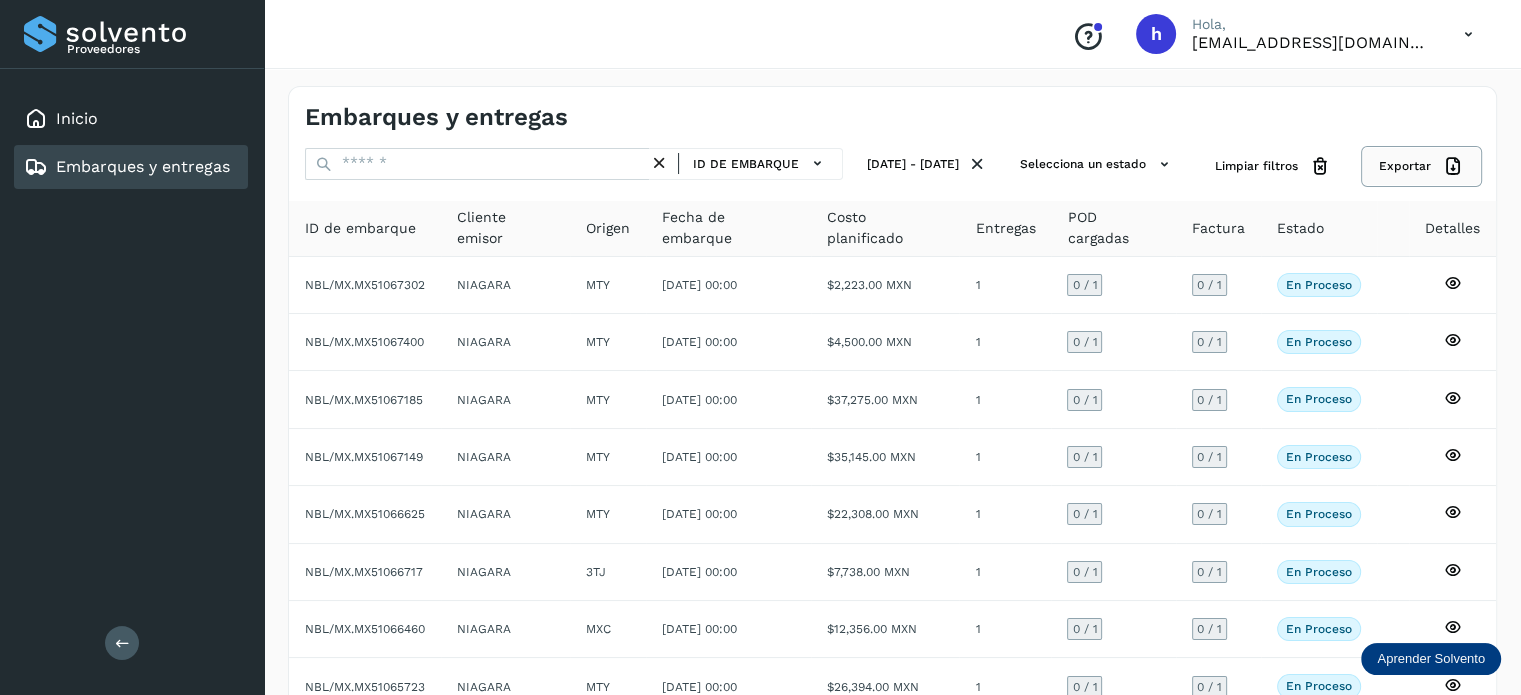 click on "Exportar" 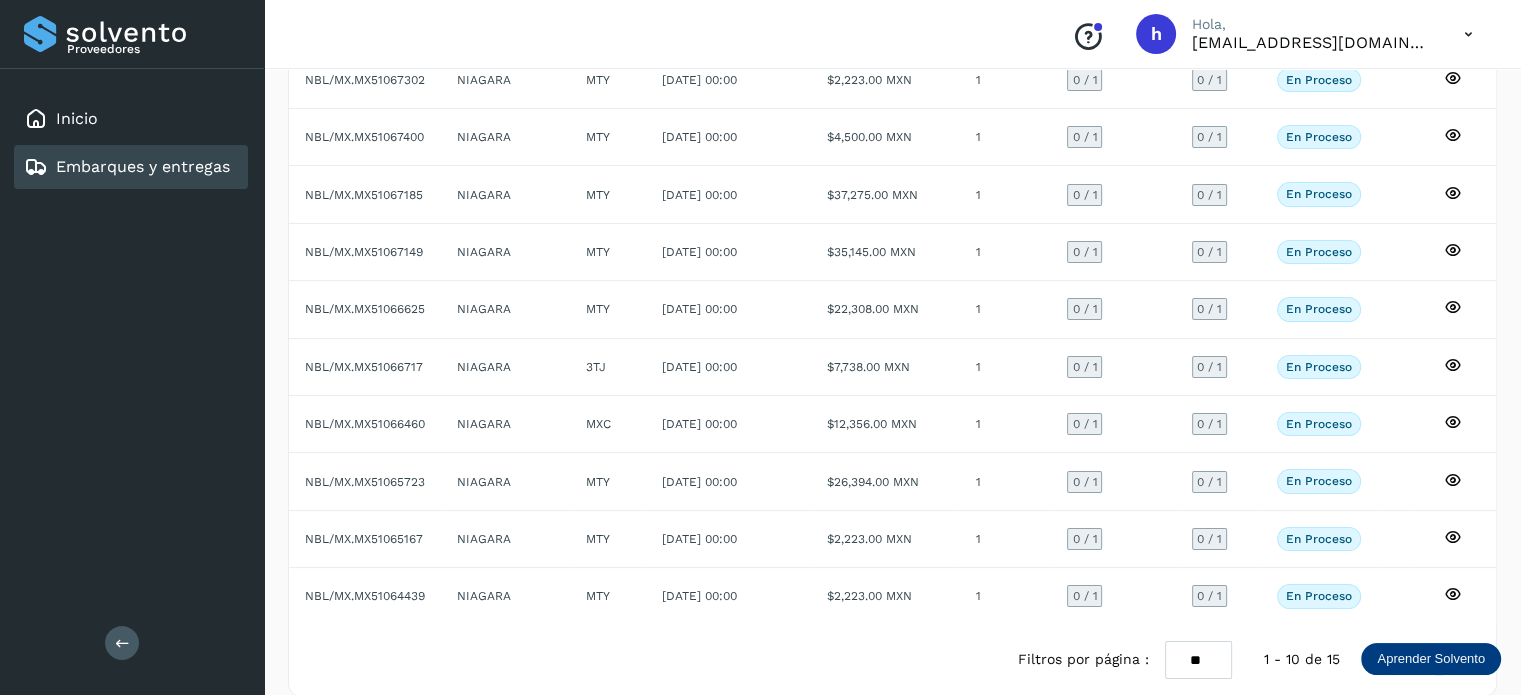 scroll, scrollTop: 224, scrollLeft: 0, axis: vertical 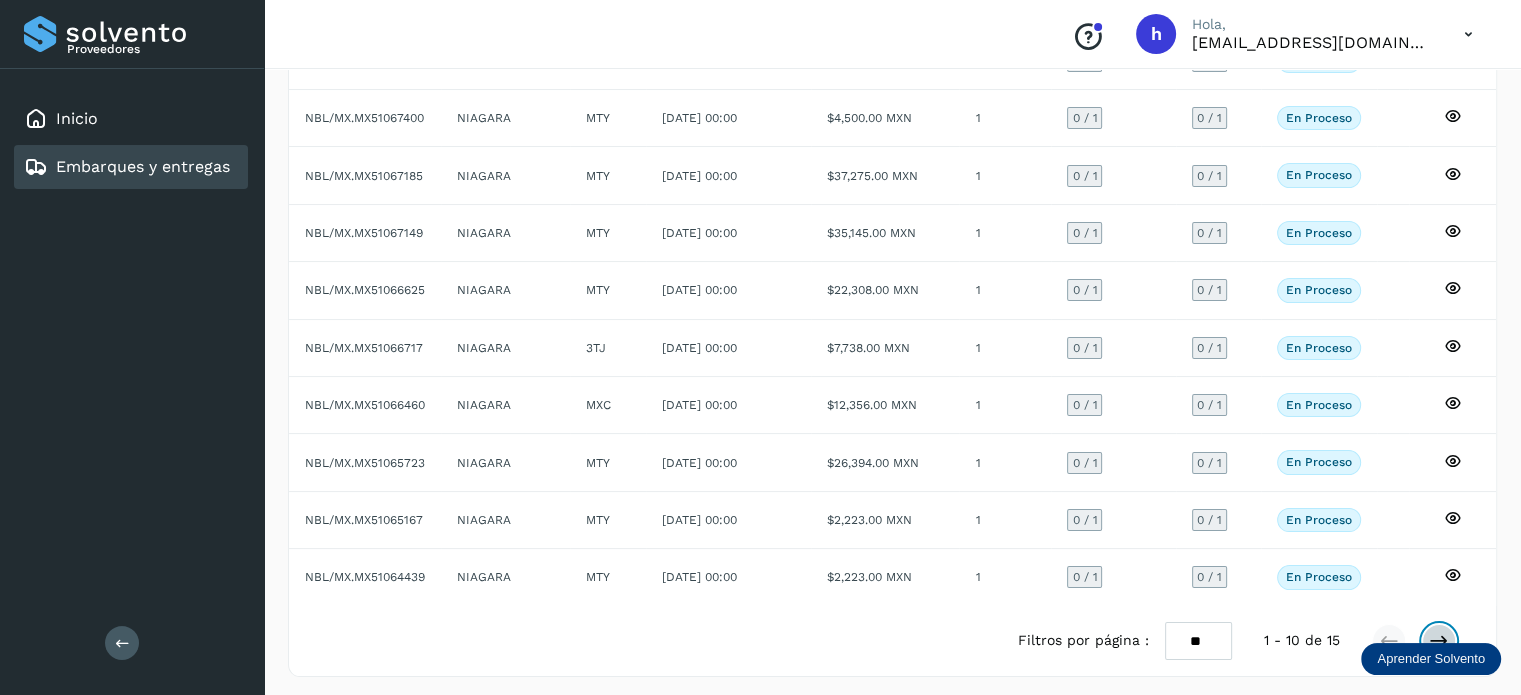 click at bounding box center (1439, 641) 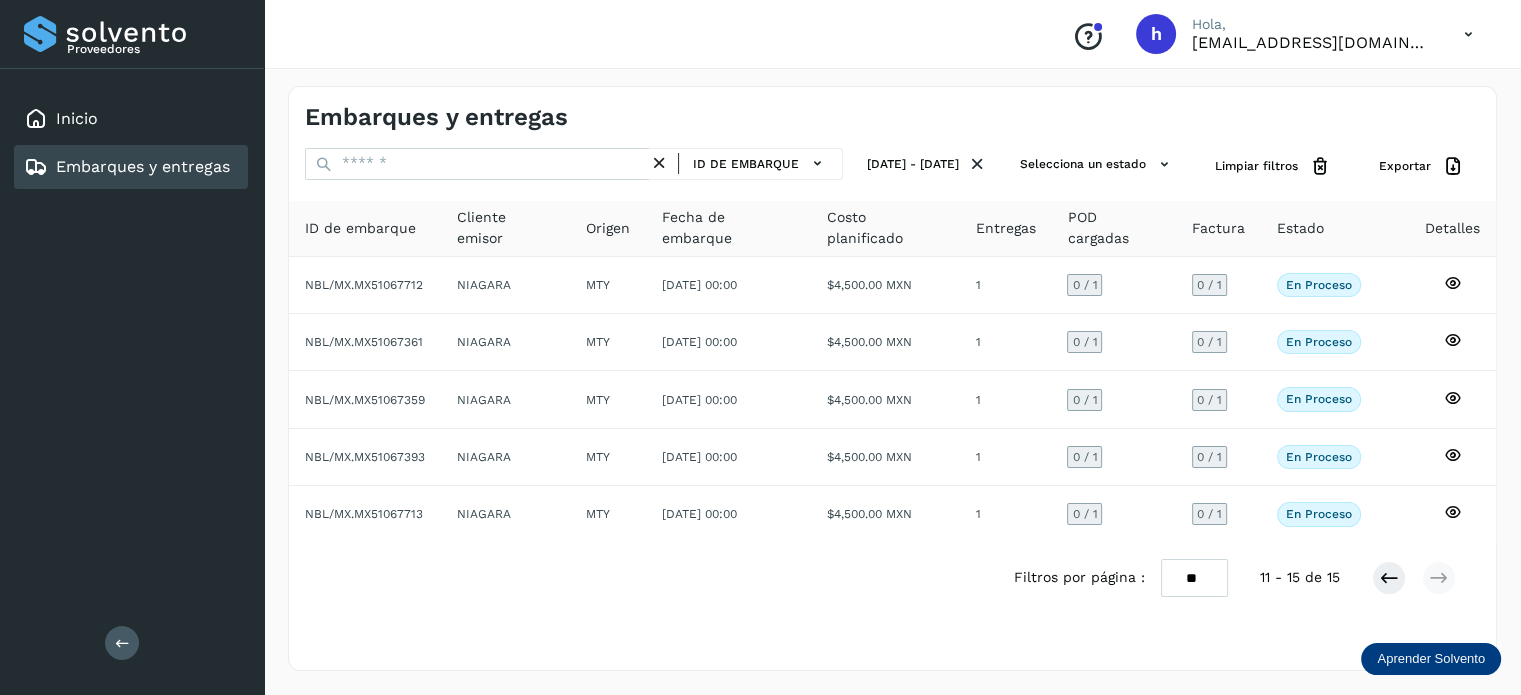 scroll, scrollTop: 0, scrollLeft: 0, axis: both 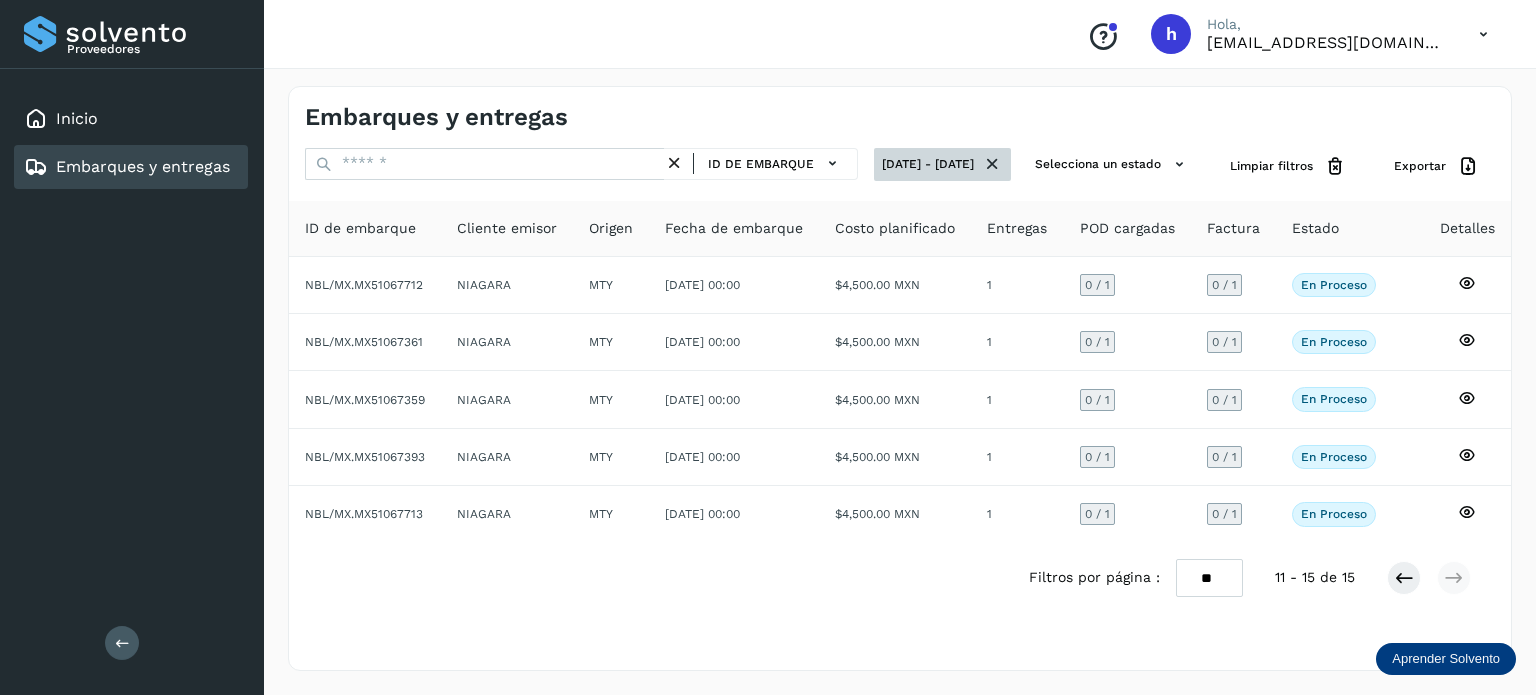 click at bounding box center [992, 164] 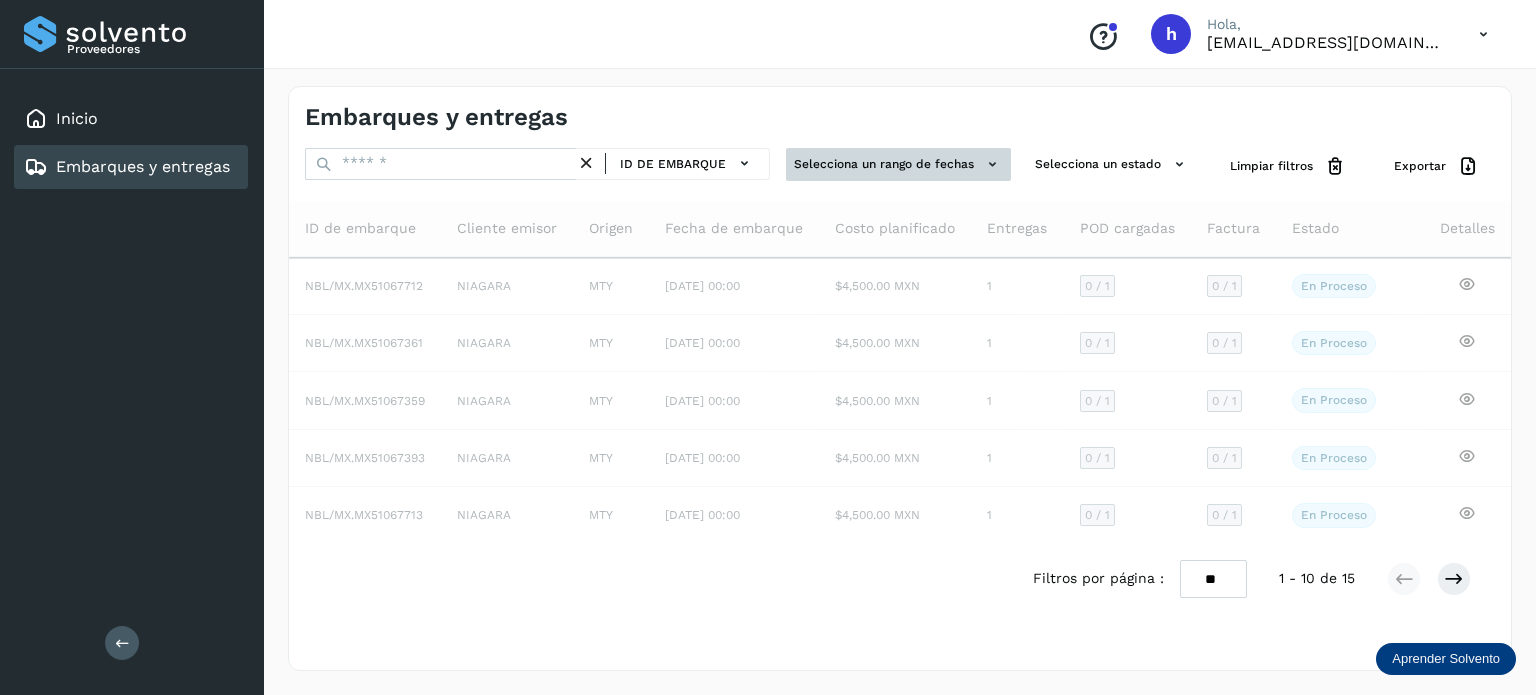 click on "Selecciona un rango de fechas" at bounding box center (898, 164) 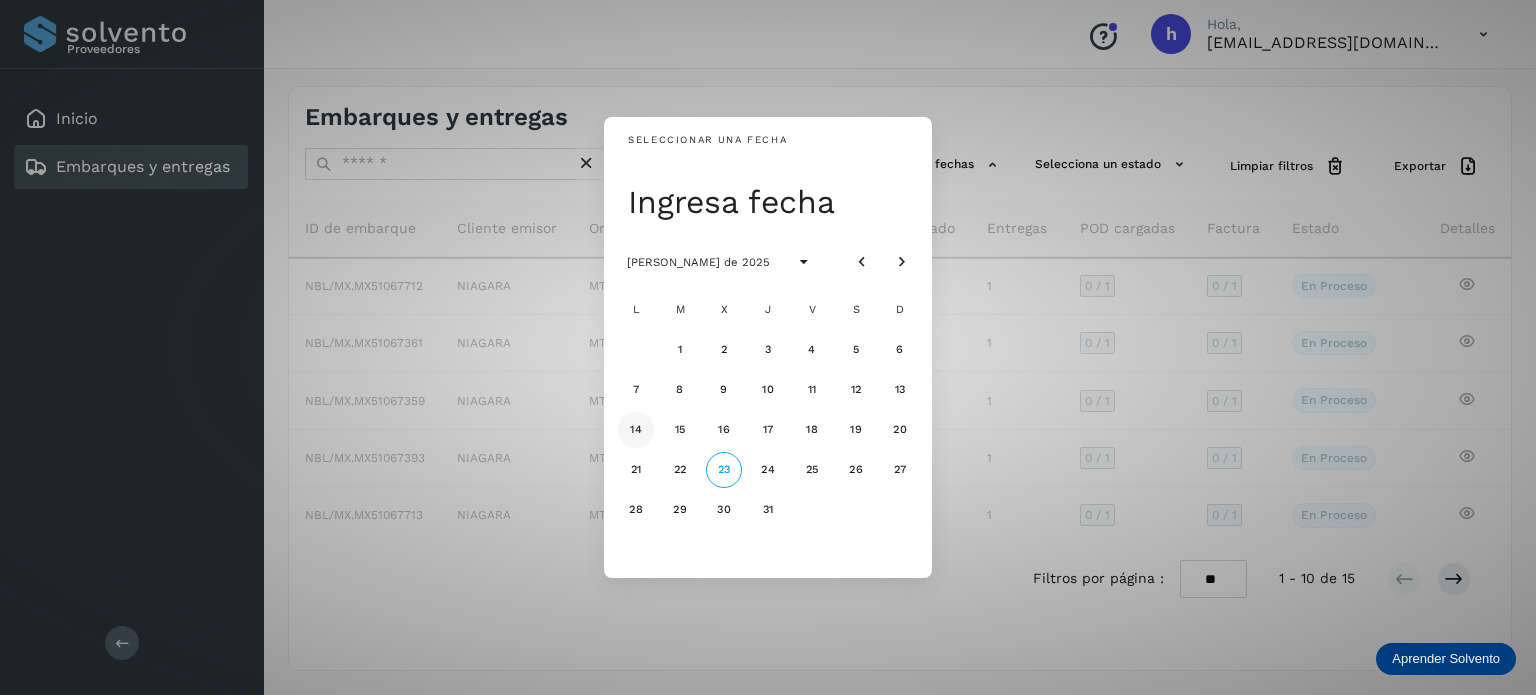 click on "14" 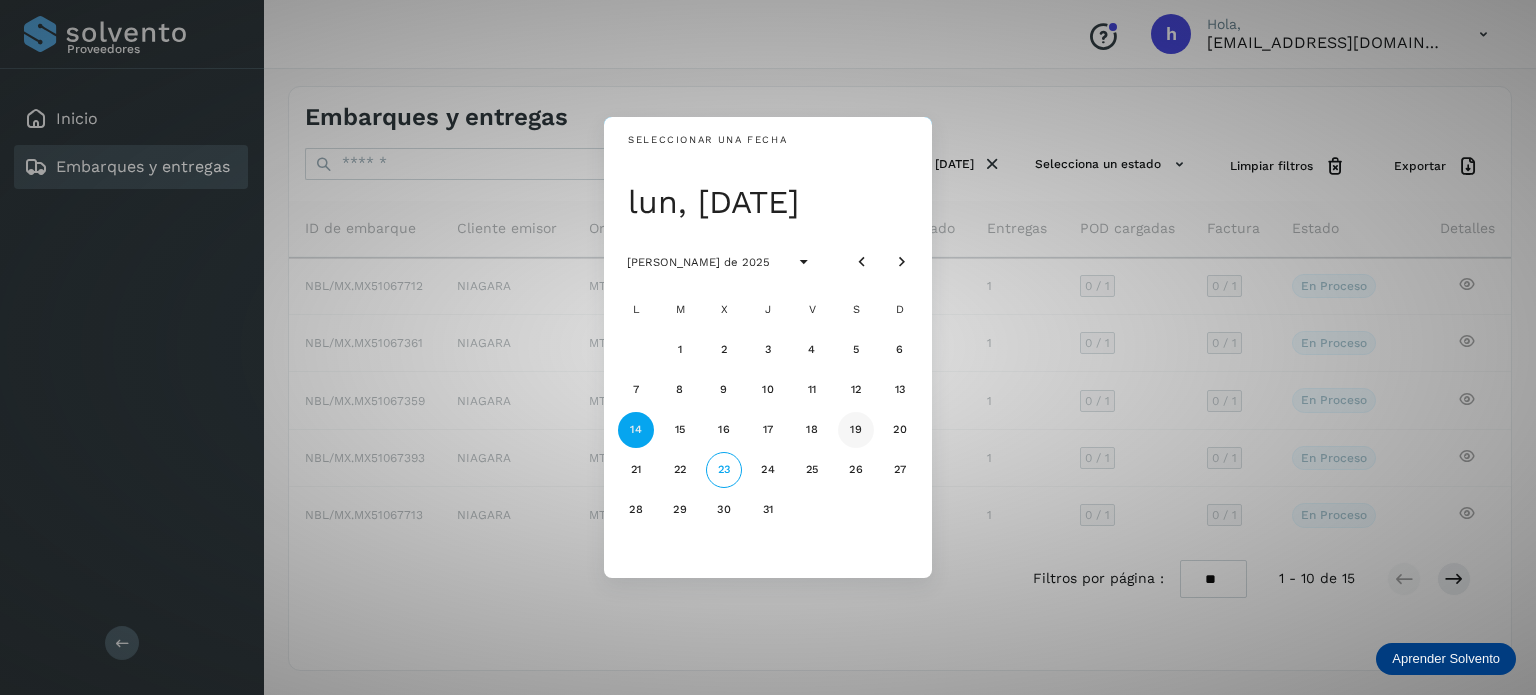 click on "19" 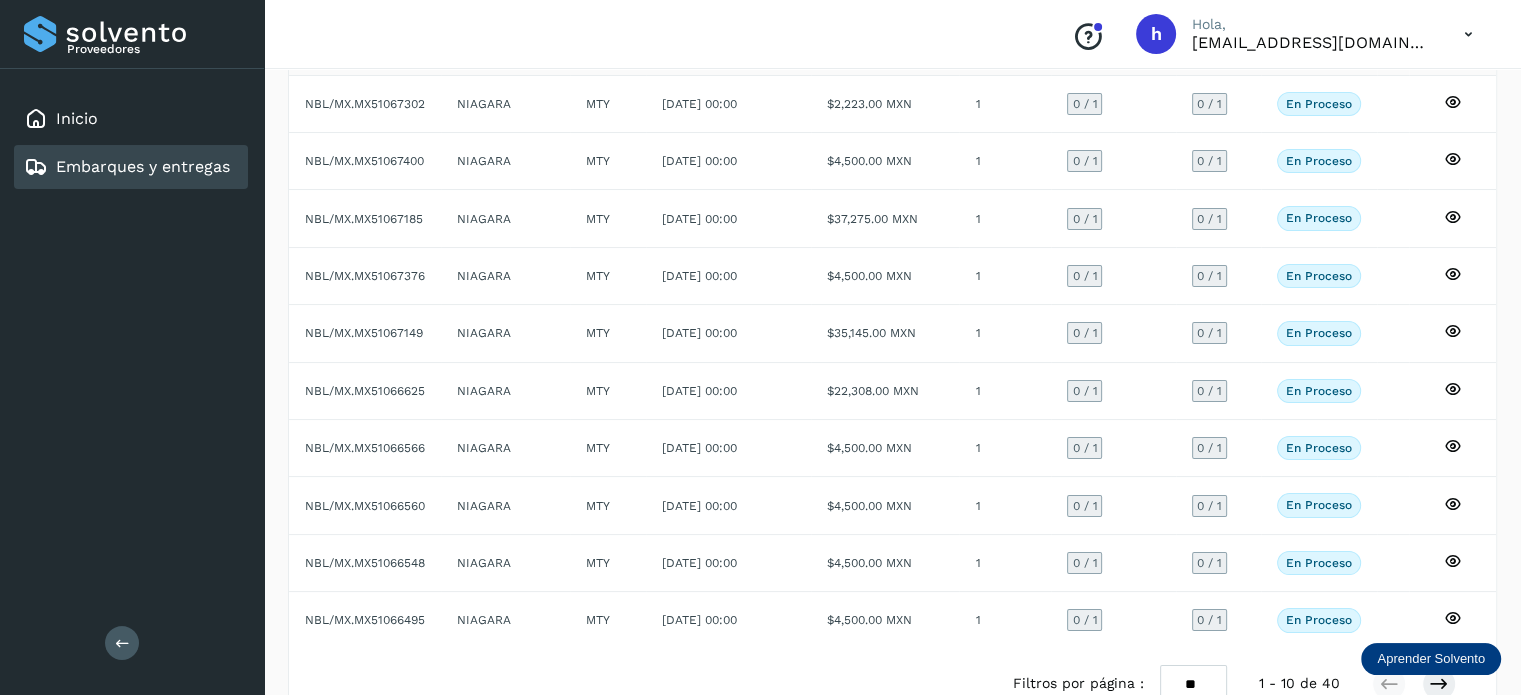 scroll, scrollTop: 224, scrollLeft: 0, axis: vertical 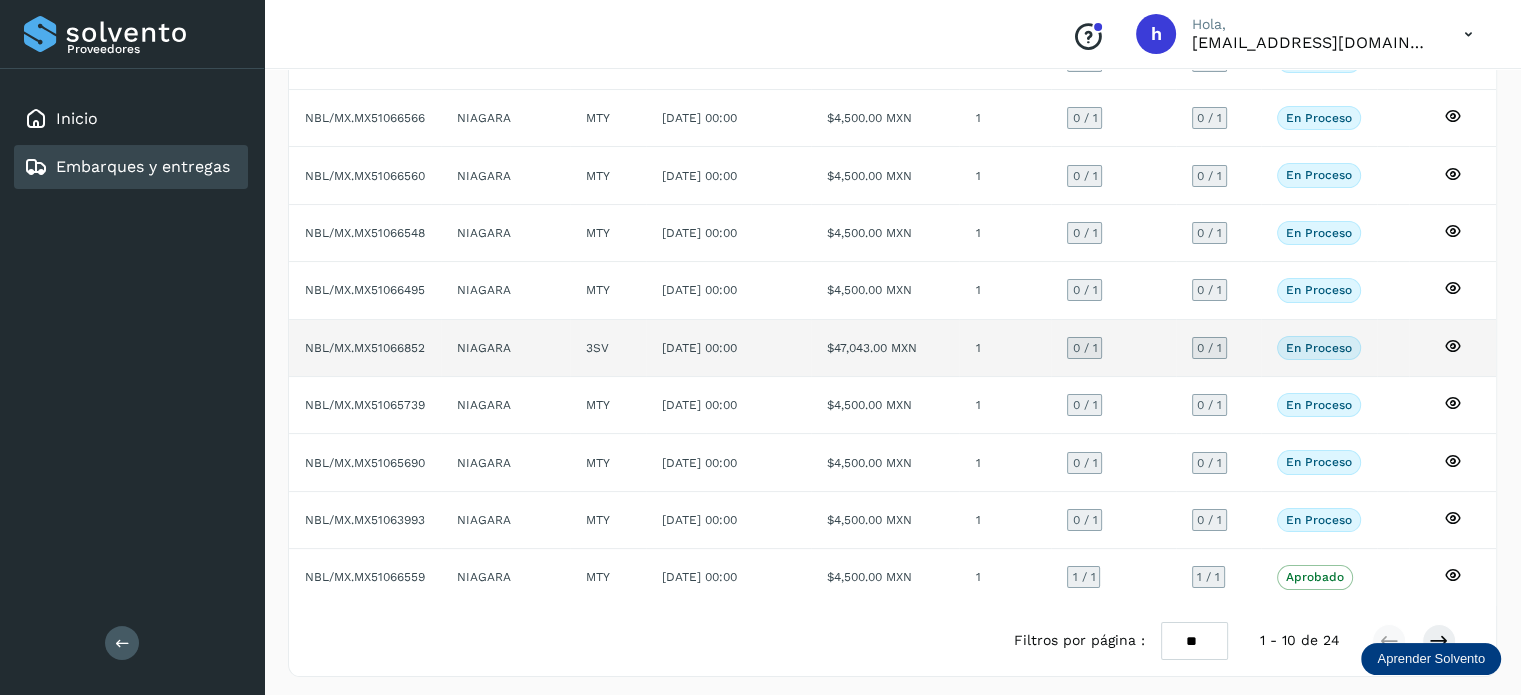 click on "$47,043.00 MXN" 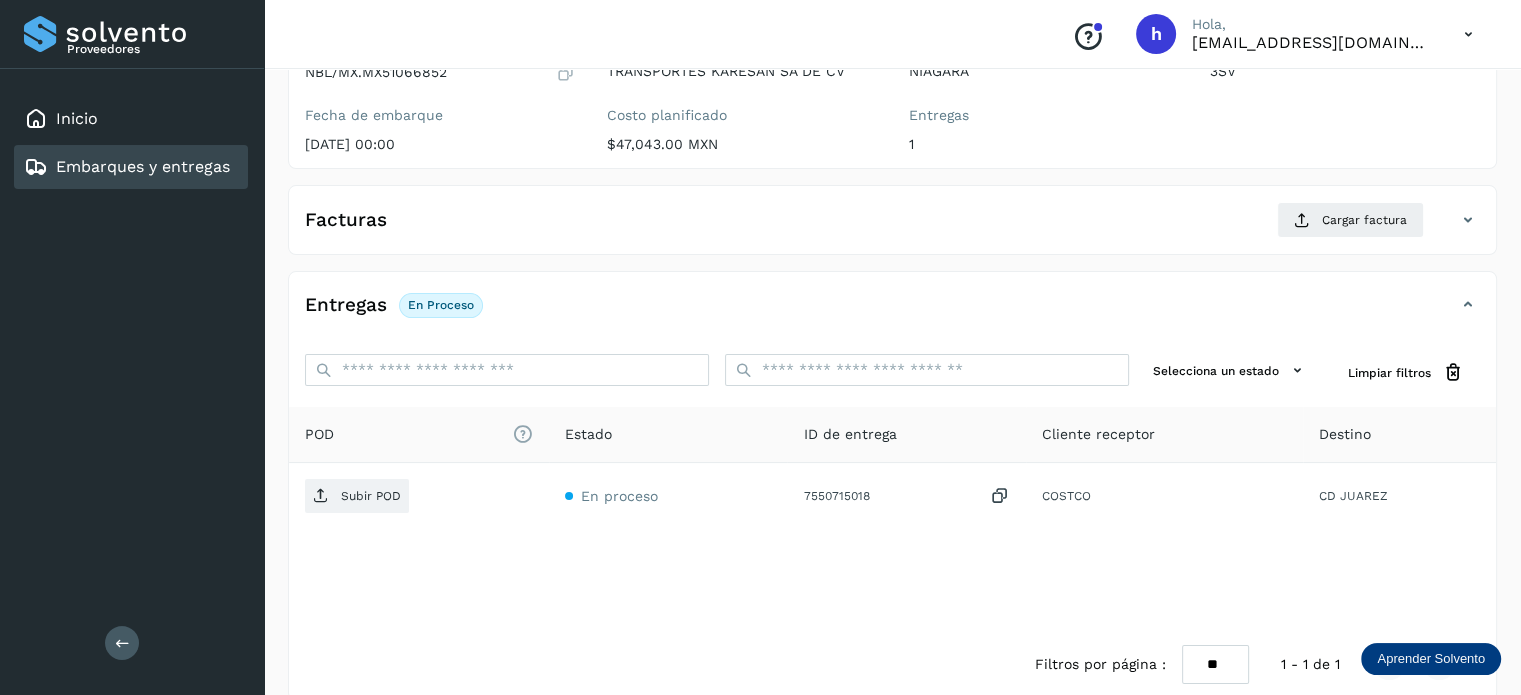 click at bounding box center (565, 73) 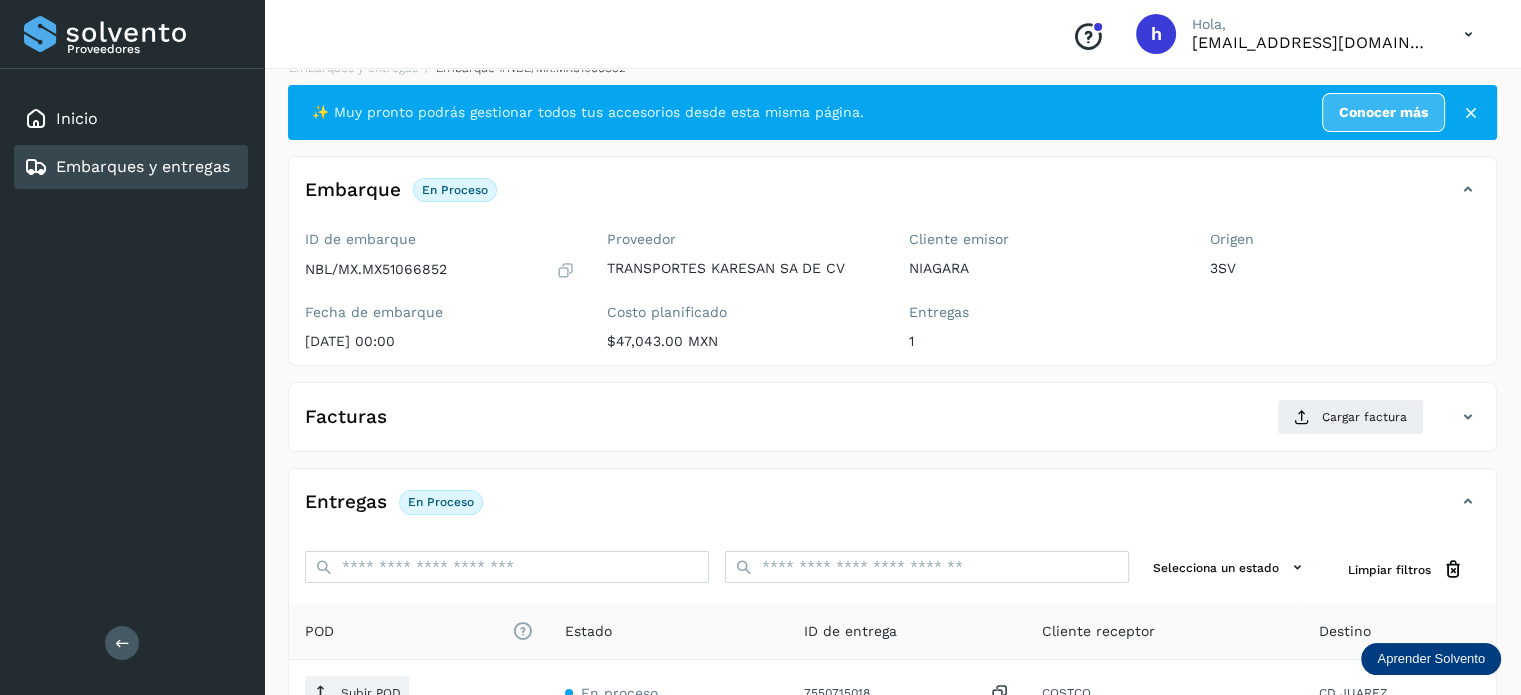 scroll, scrollTop: 0, scrollLeft: 0, axis: both 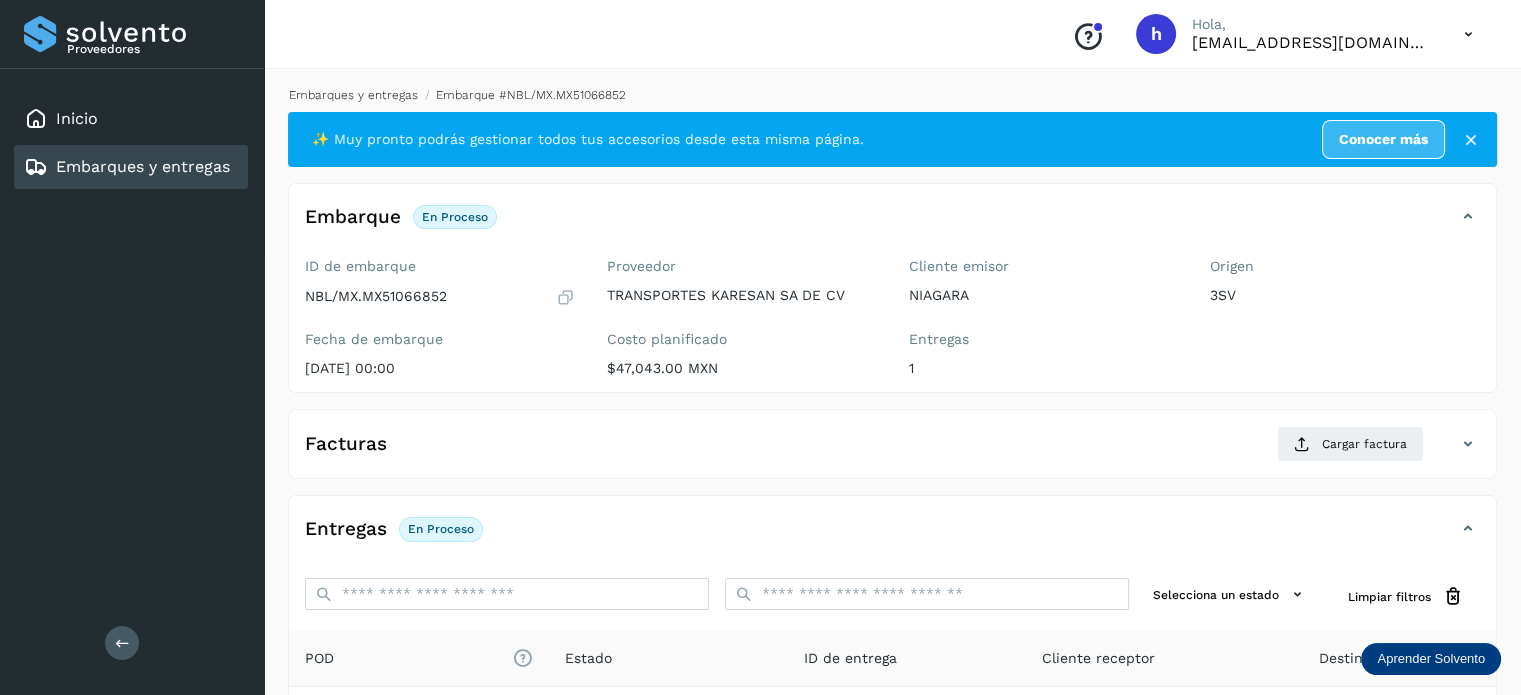 click on "Embarques y entregas" at bounding box center [353, 95] 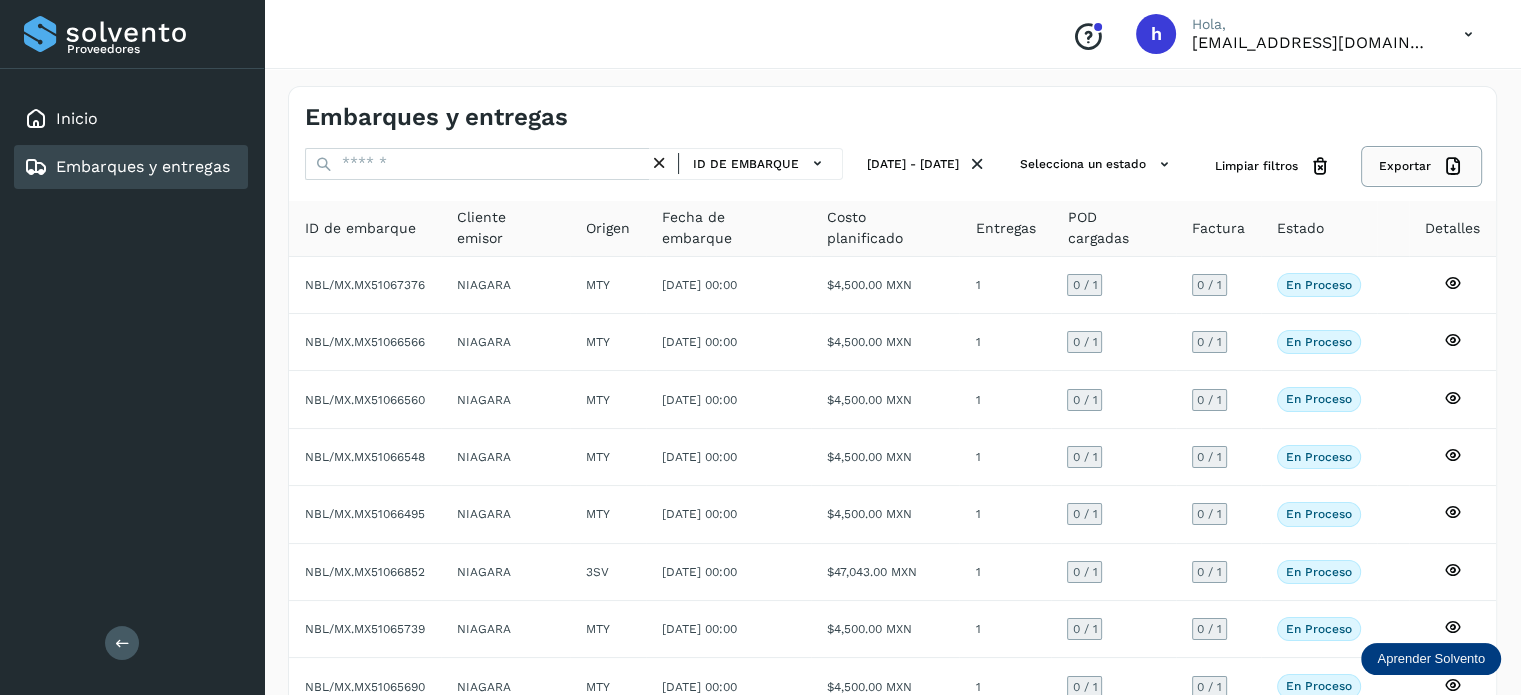 click on "Exportar" 